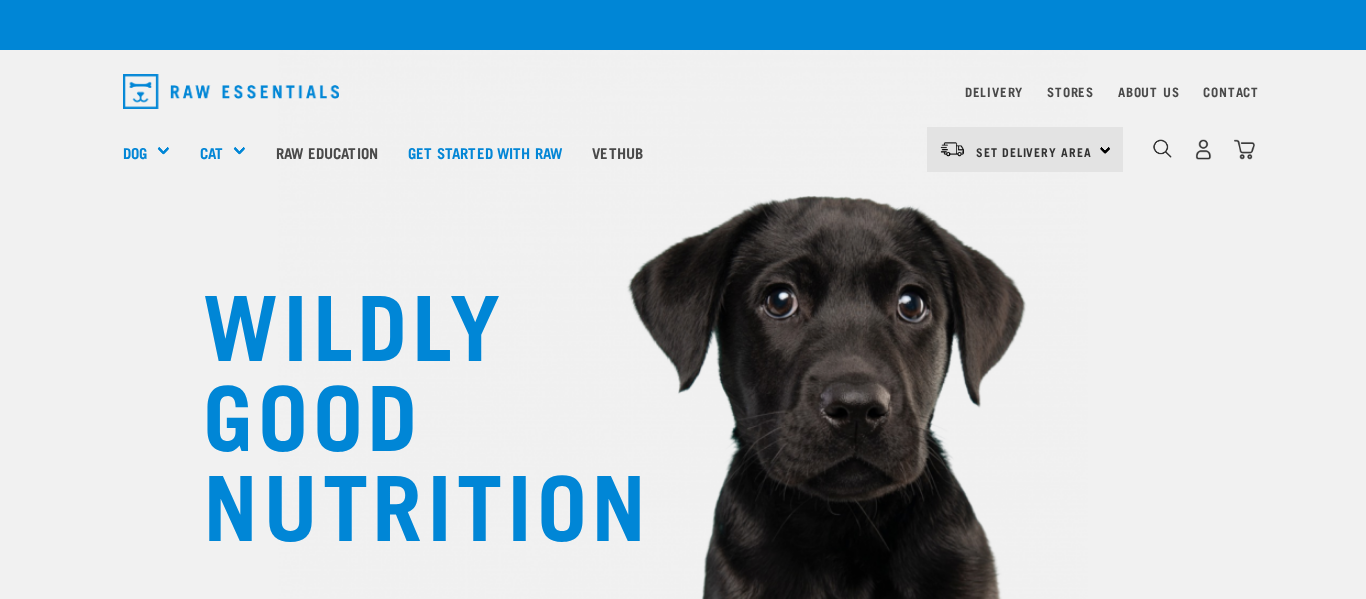 scroll, scrollTop: 0, scrollLeft: 0, axis: both 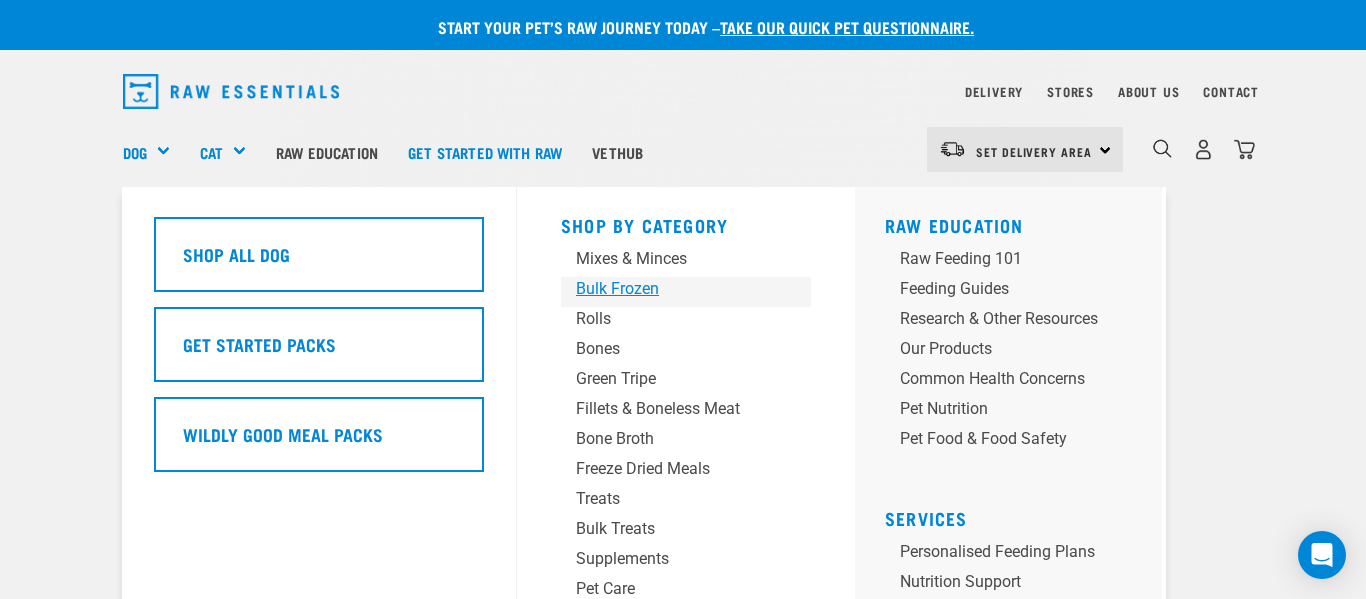 click on "Bulk Frozen" at bounding box center [669, 289] 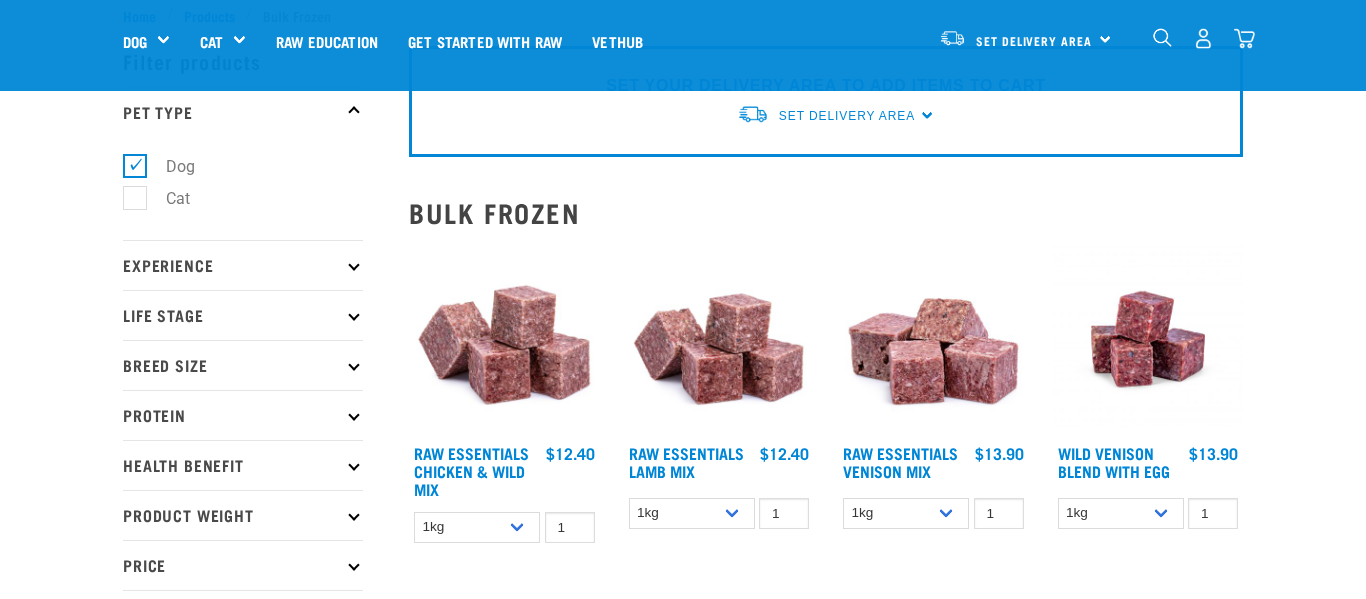 scroll, scrollTop: 83, scrollLeft: 0, axis: vertical 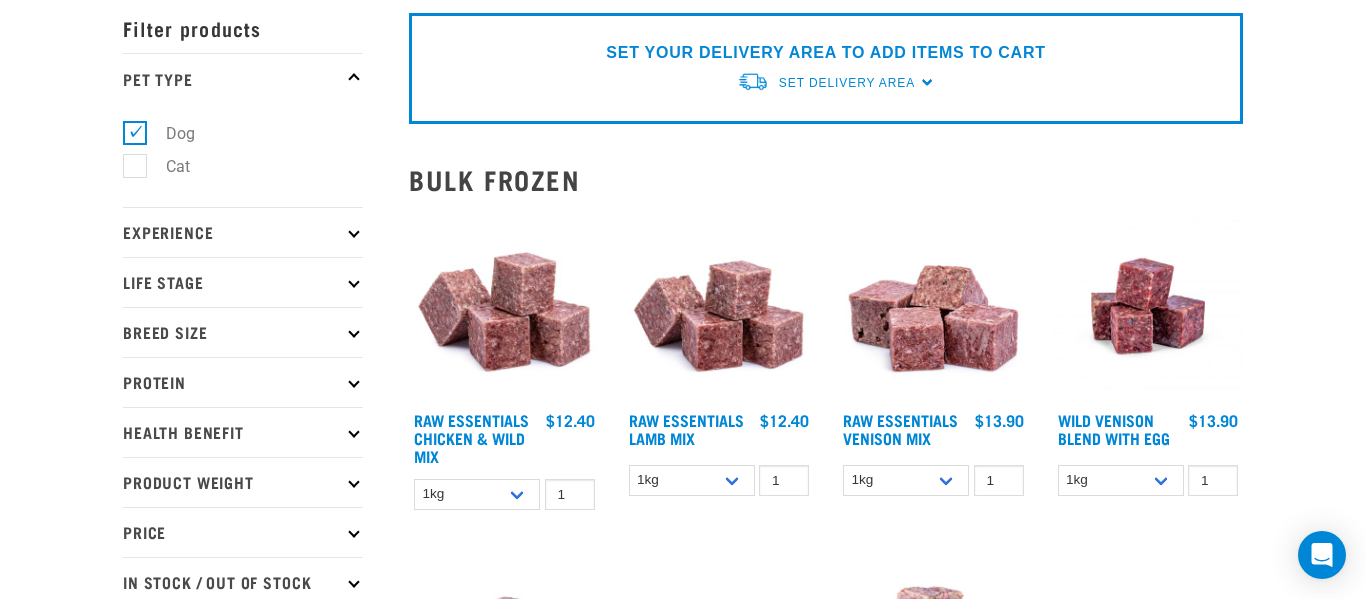click on "Raw Essentials Venison Mix" at bounding box center [906, 431] 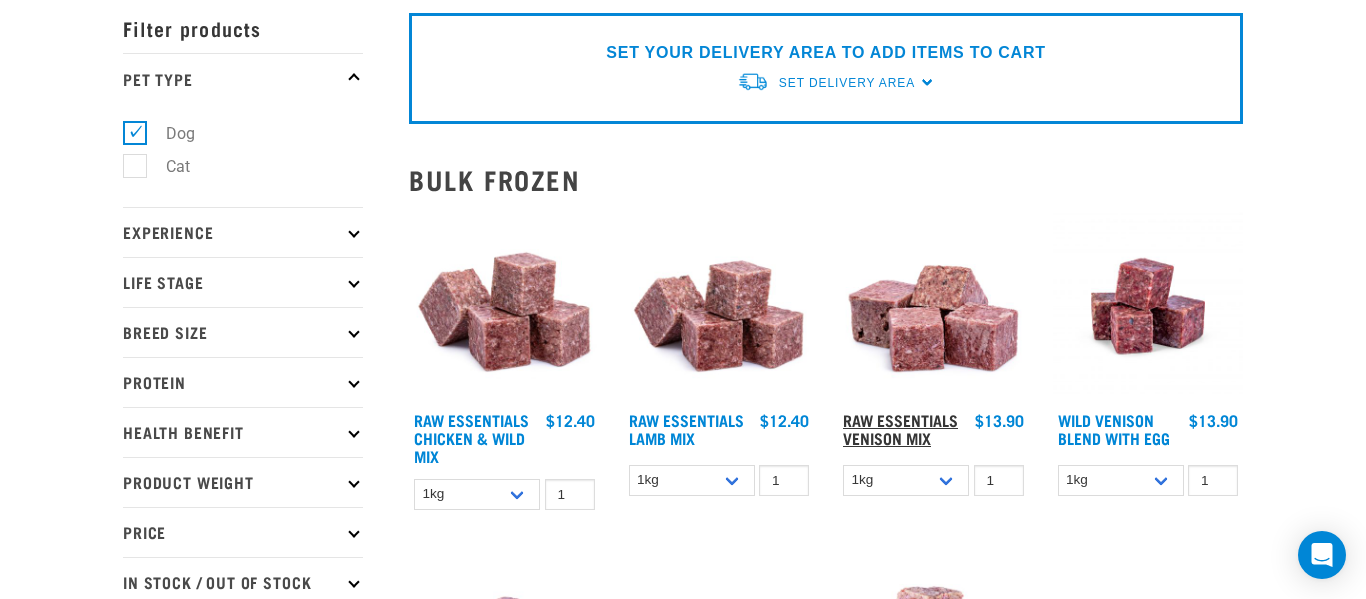 click on "Raw Essentials Venison Mix" at bounding box center (900, 428) 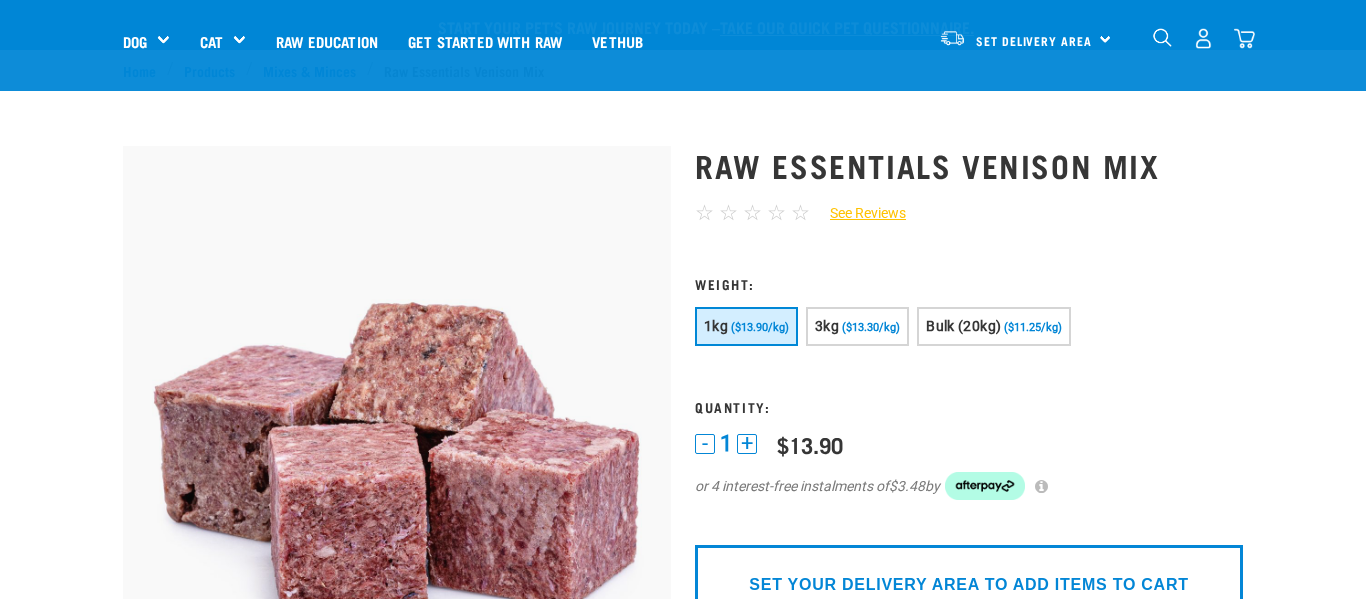scroll, scrollTop: 69, scrollLeft: 0, axis: vertical 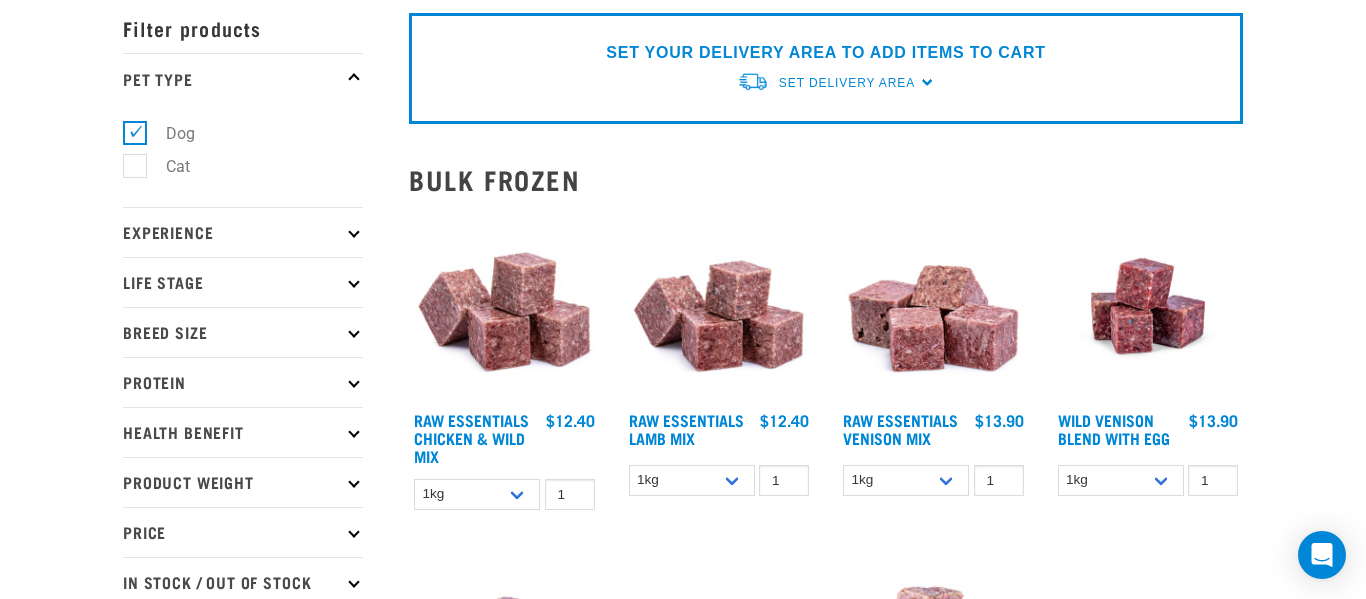 click at bounding box center [1148, 306] 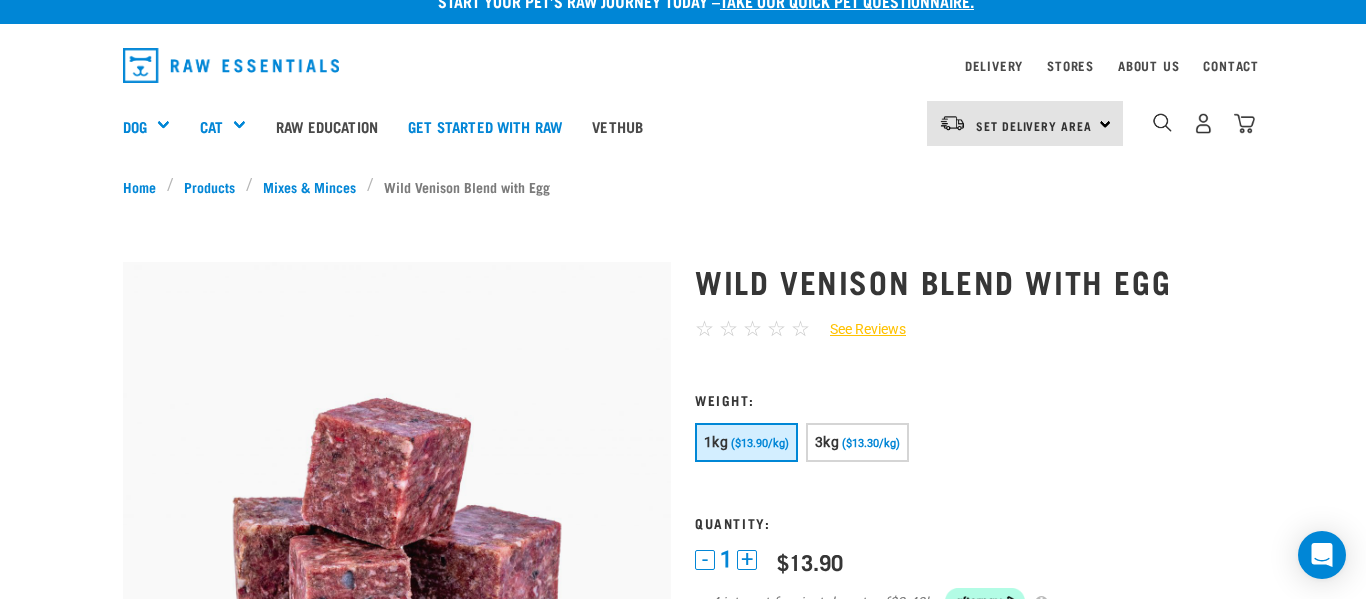 scroll, scrollTop: 48, scrollLeft: 0, axis: vertical 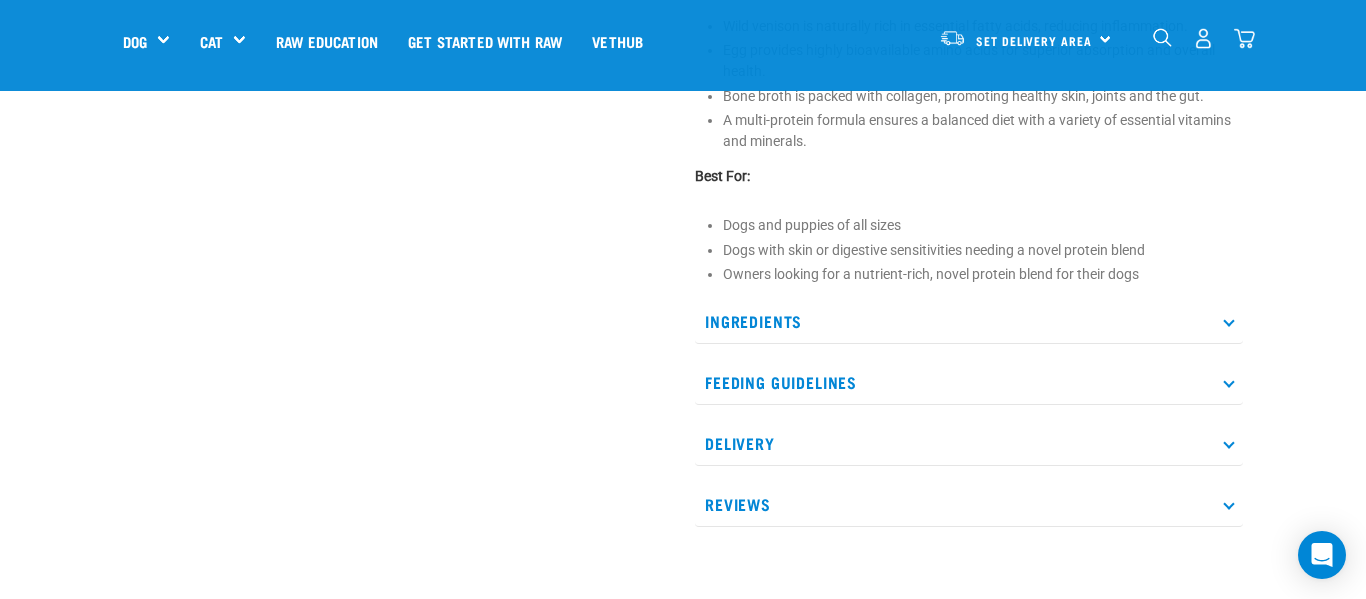 click on "Ingredients" at bounding box center (969, 321) 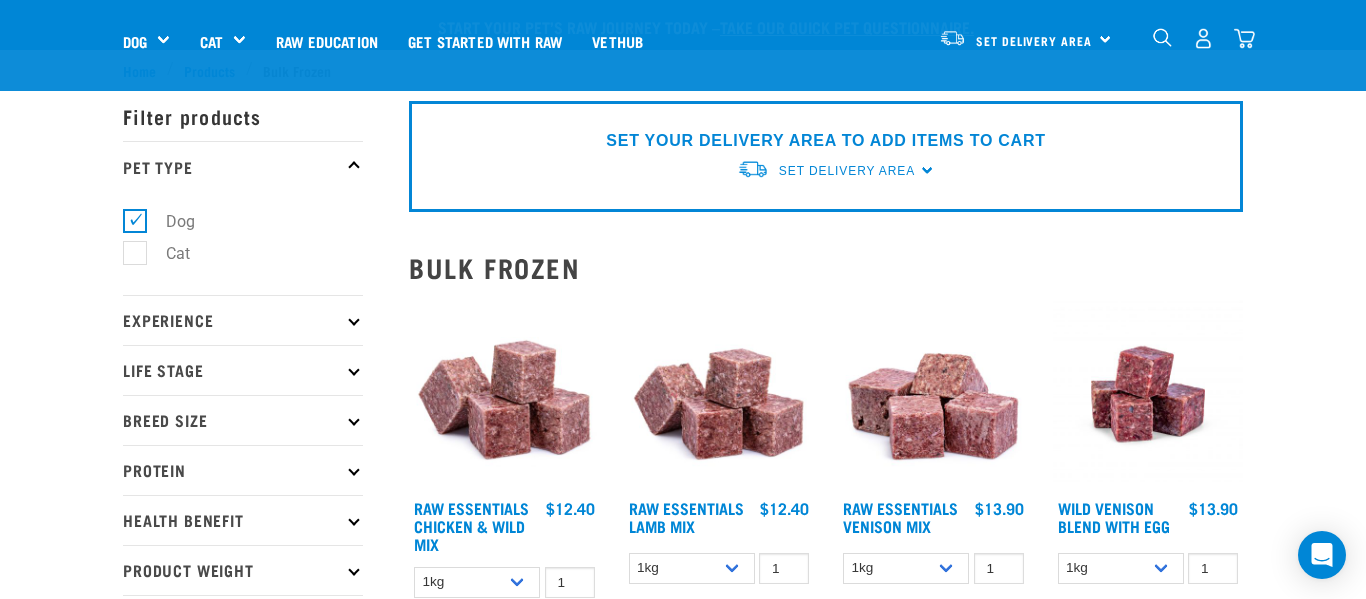 scroll, scrollTop: 380, scrollLeft: 0, axis: vertical 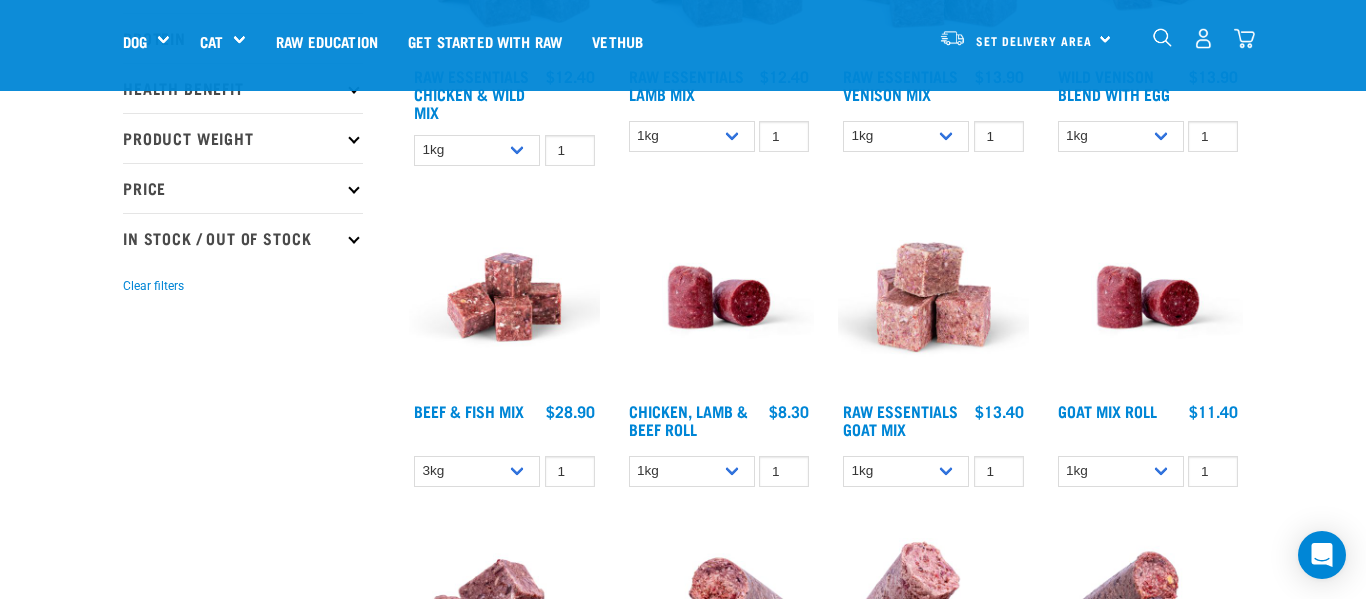 click at bounding box center [933, 297] 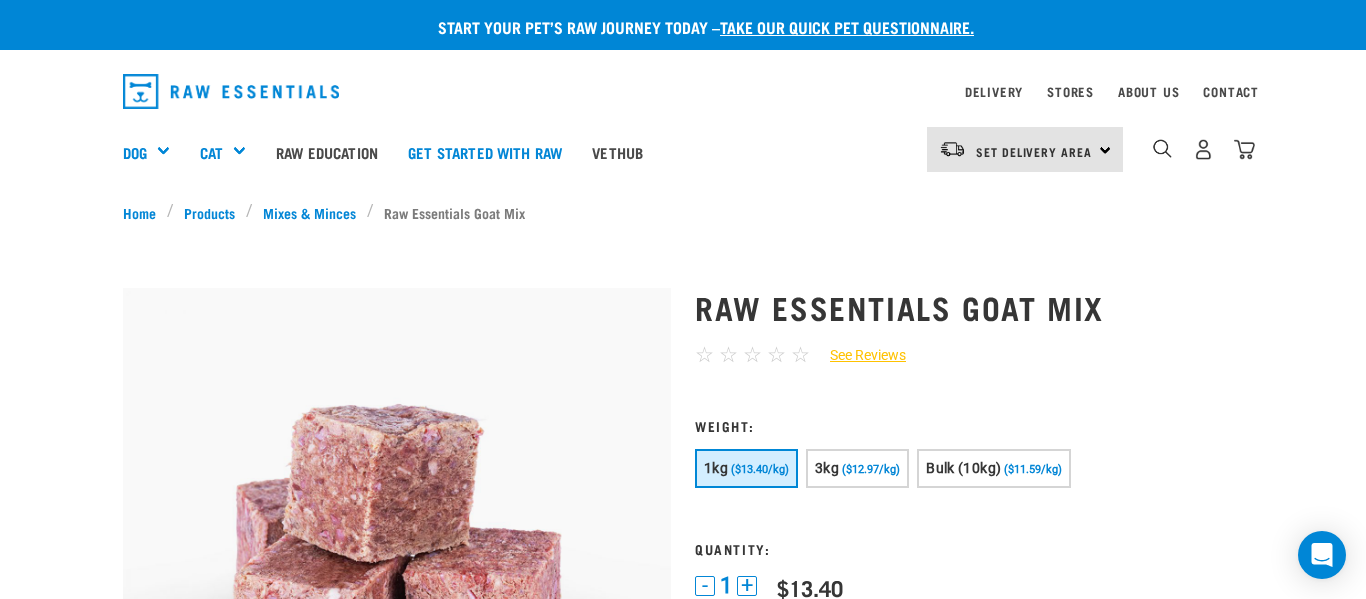 scroll, scrollTop: 16, scrollLeft: 0, axis: vertical 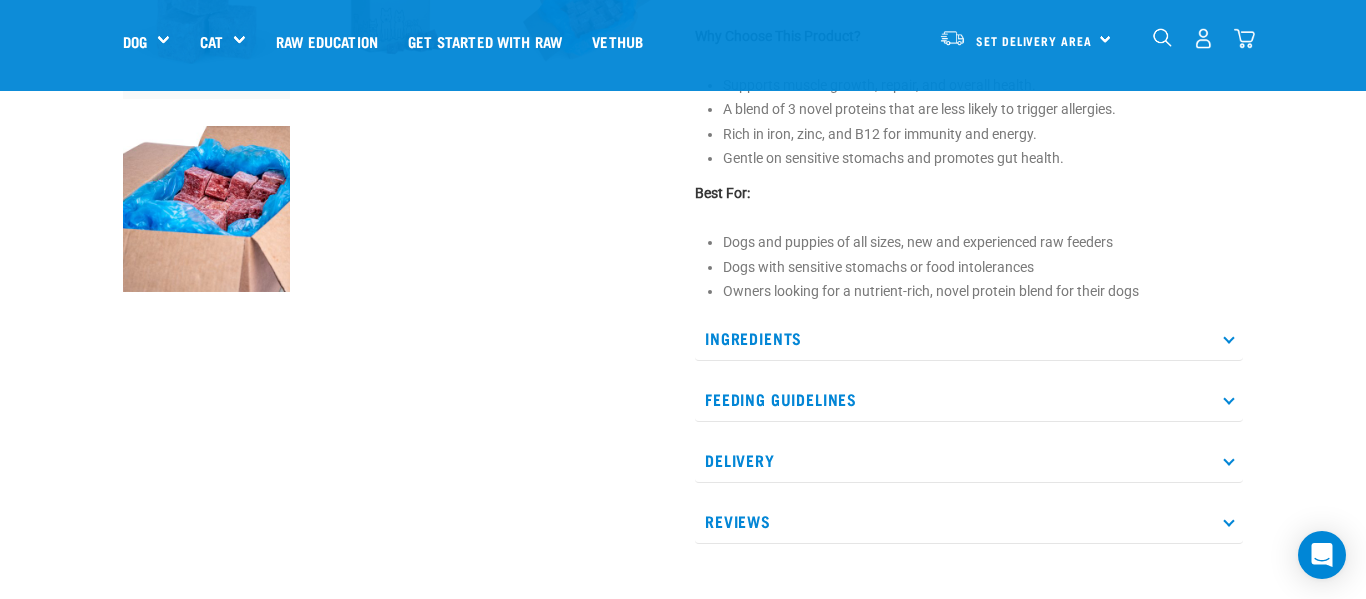 click on "Ingredients" at bounding box center [969, 338] 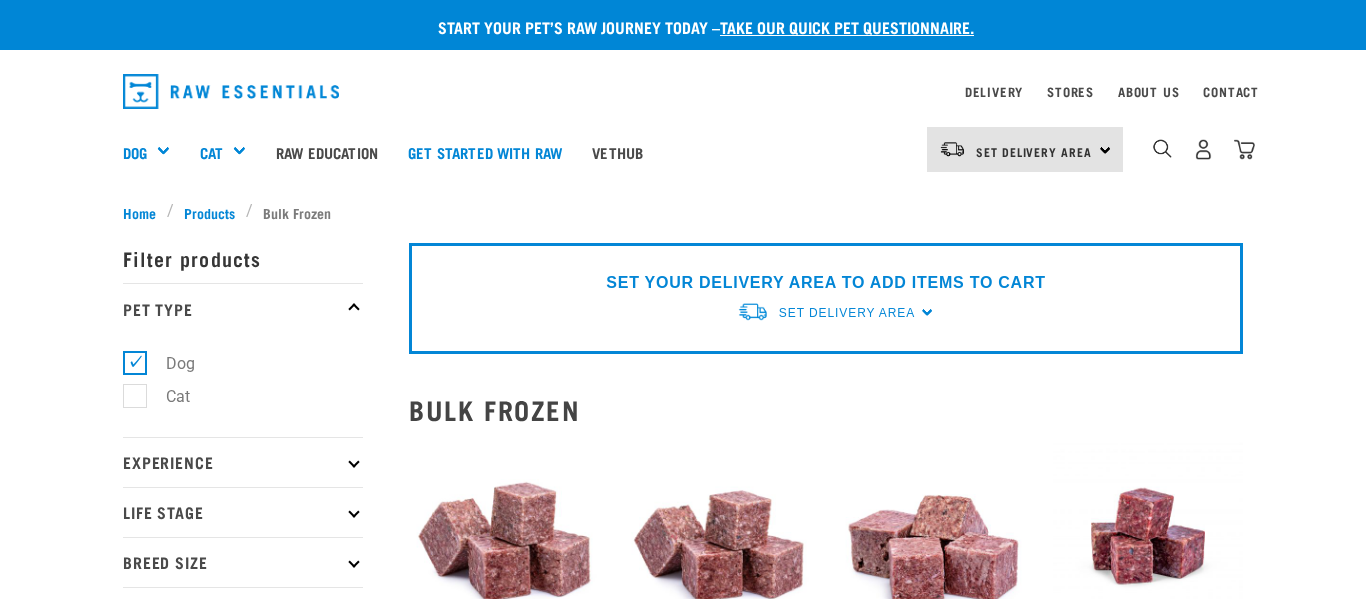 scroll, scrollTop: 574, scrollLeft: 0, axis: vertical 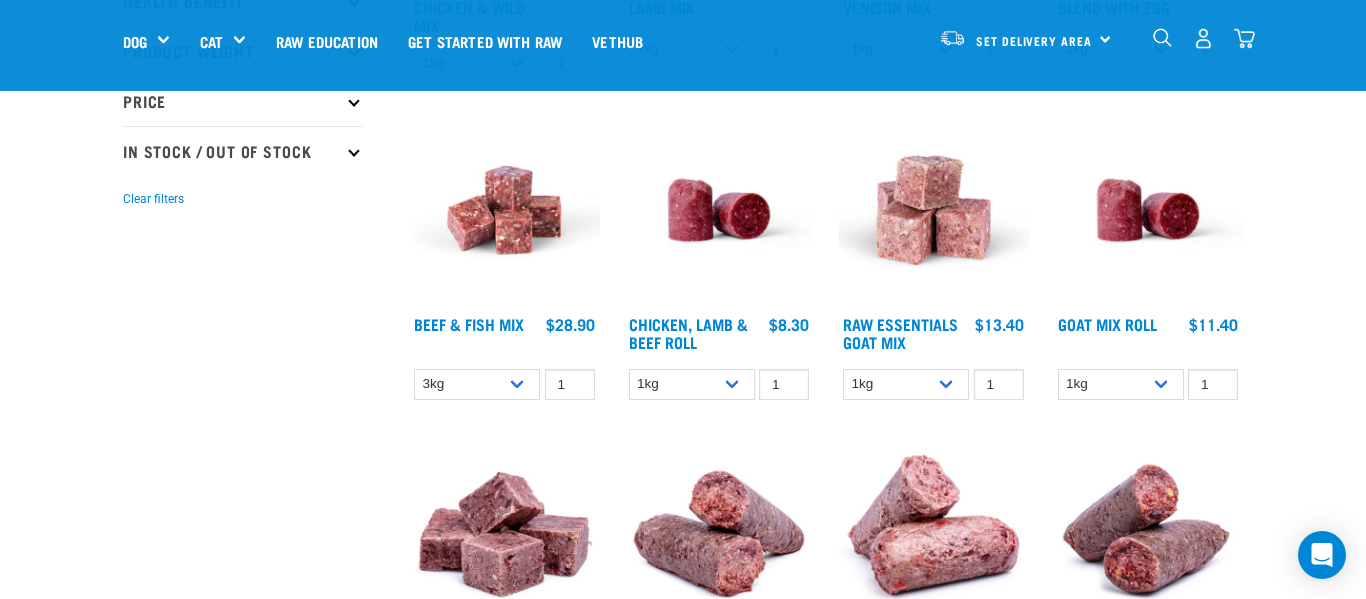 click on "Chicken, Lamb & Beef Roll" at bounding box center [692, 335] 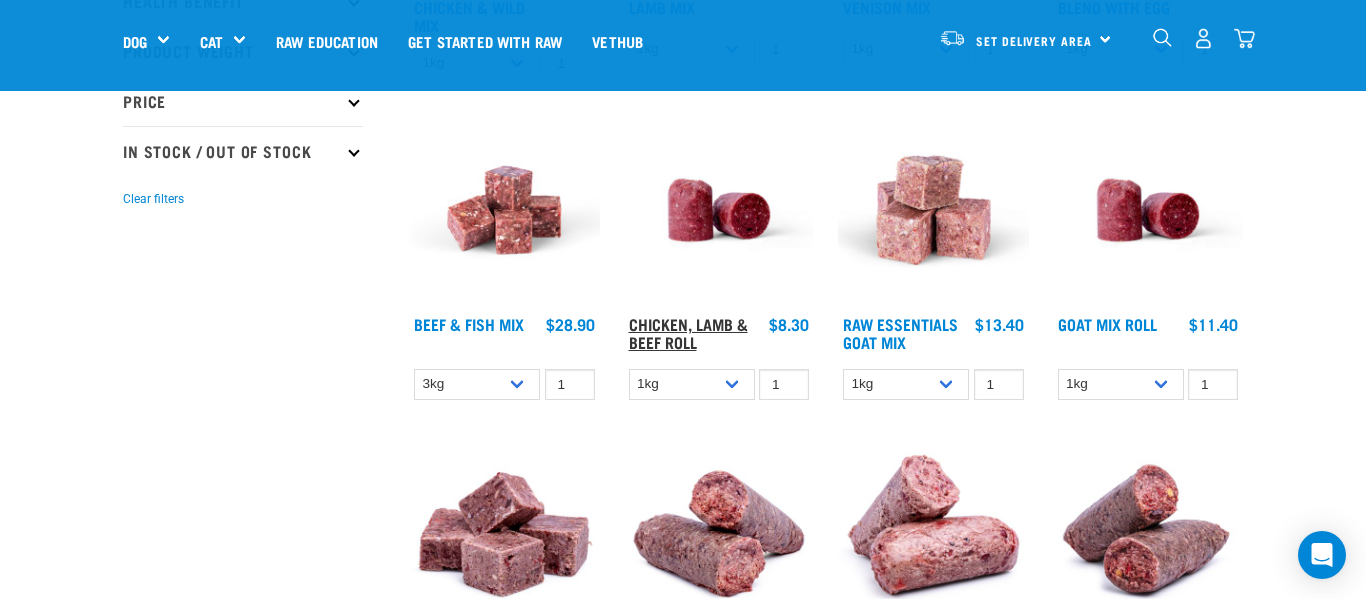 click on "Chicken, Lamb & Beef Roll" at bounding box center [688, 332] 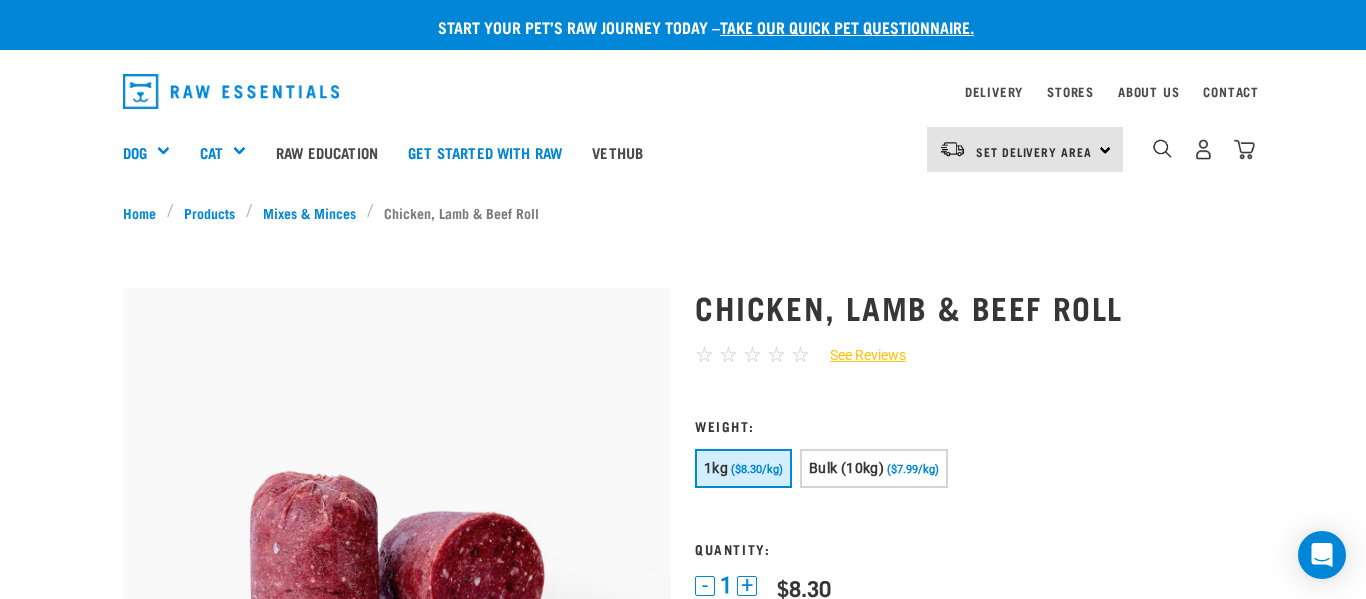 scroll, scrollTop: 39, scrollLeft: 0, axis: vertical 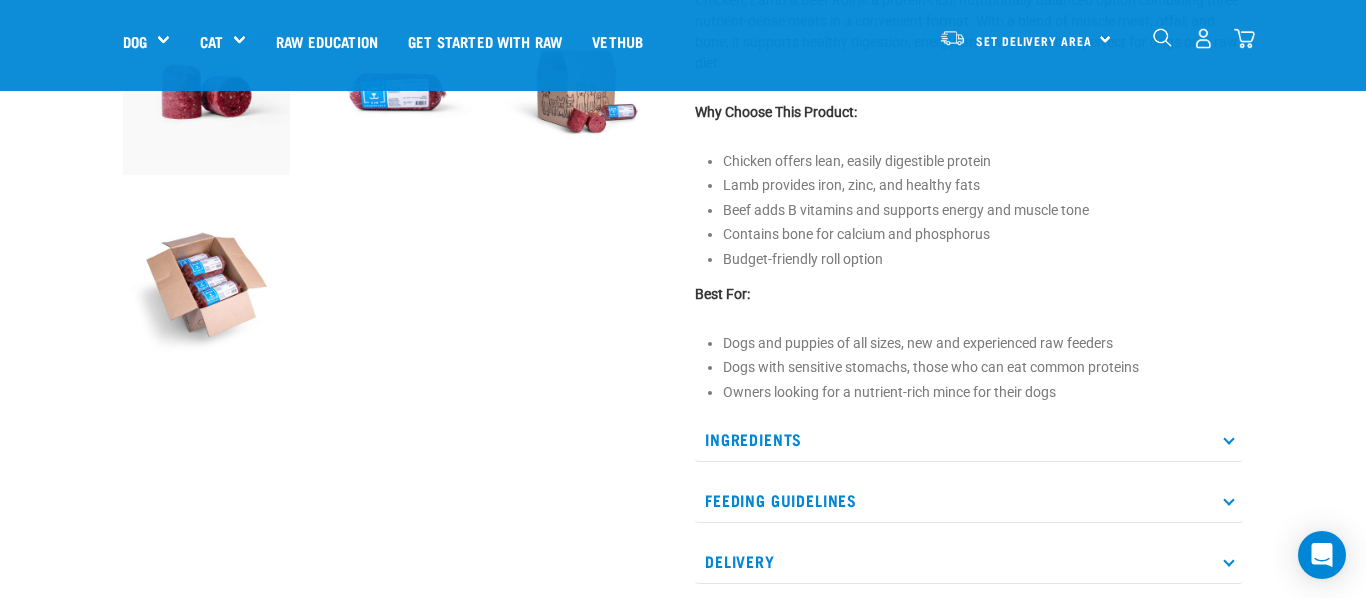 click on "Ingredients" at bounding box center [969, 439] 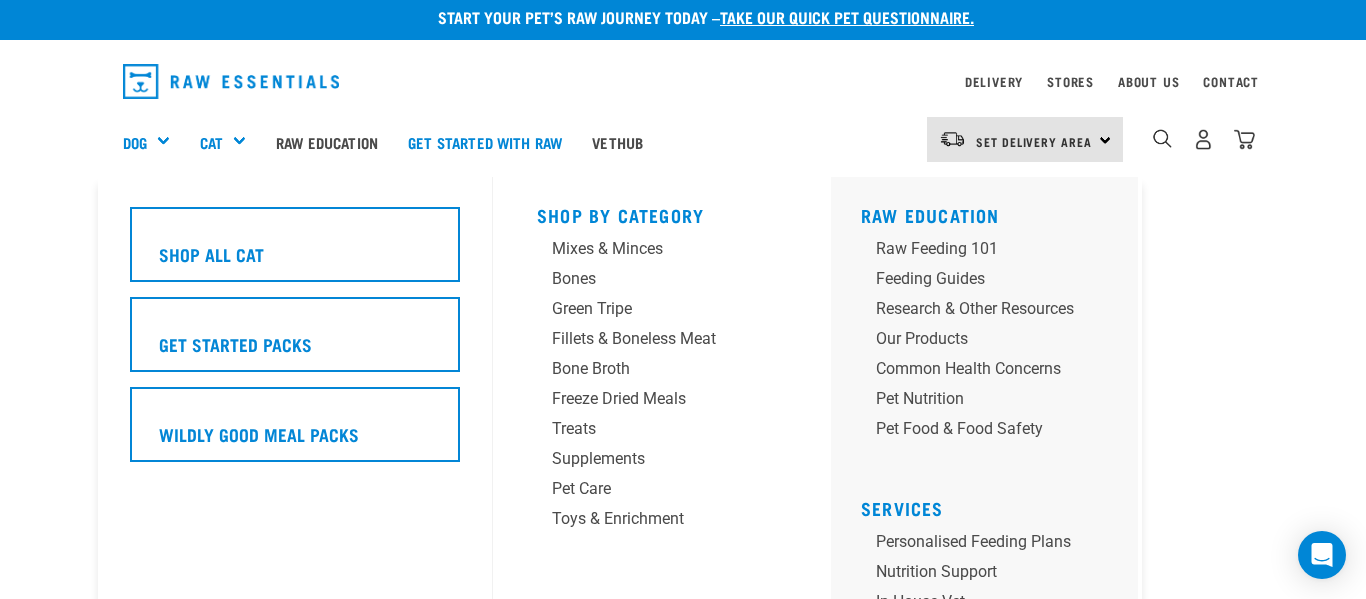 scroll, scrollTop: 0, scrollLeft: 0, axis: both 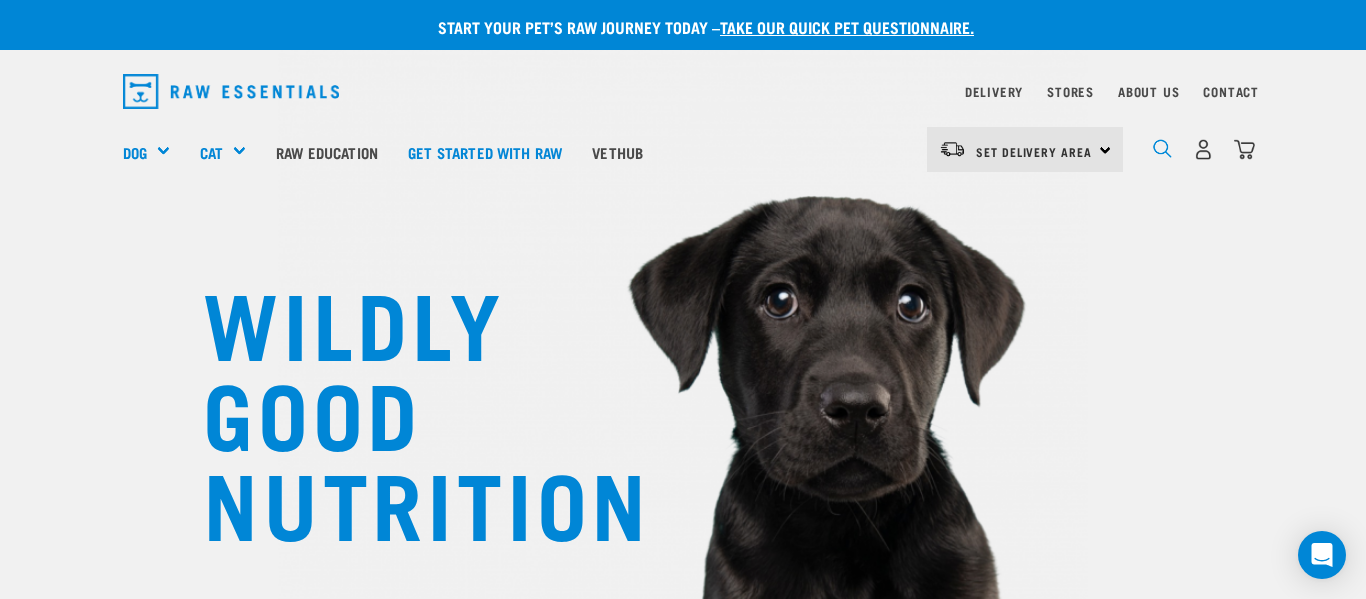 click at bounding box center [1162, 148] 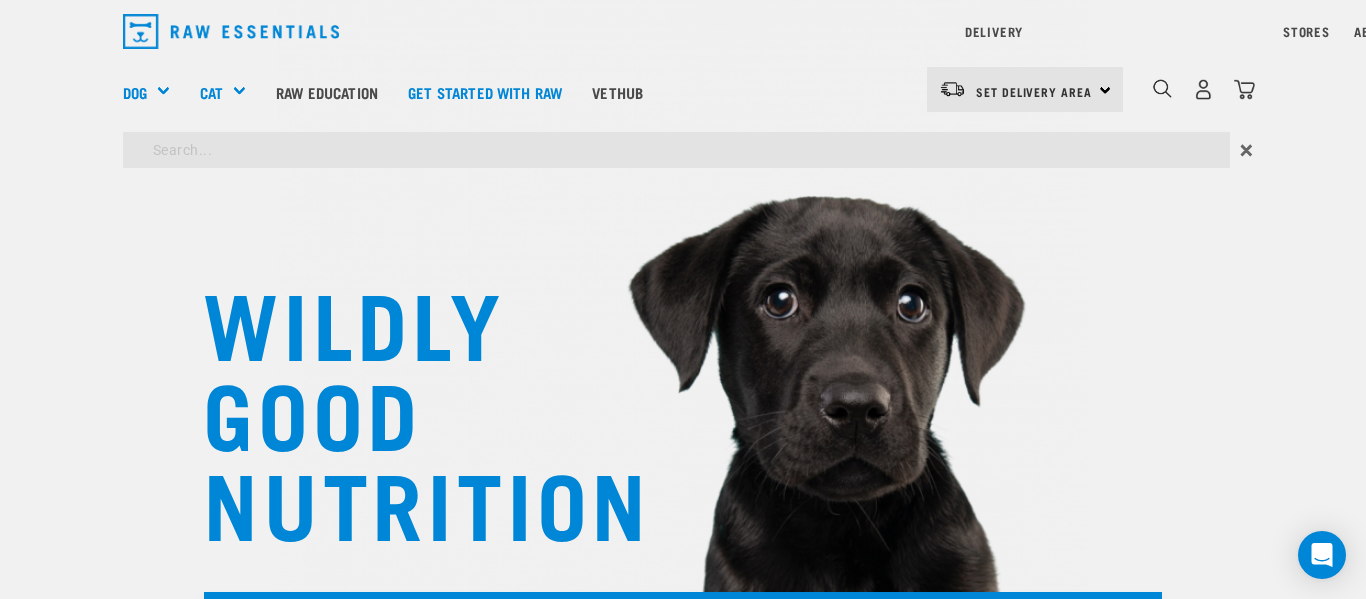 click on "WILDLY GOOD NUTRITION
Start your pet’s raw journey today –  take our quick pet questionnaire.
Delivery
Stores
About Us
Contact" at bounding box center (683, 1585) 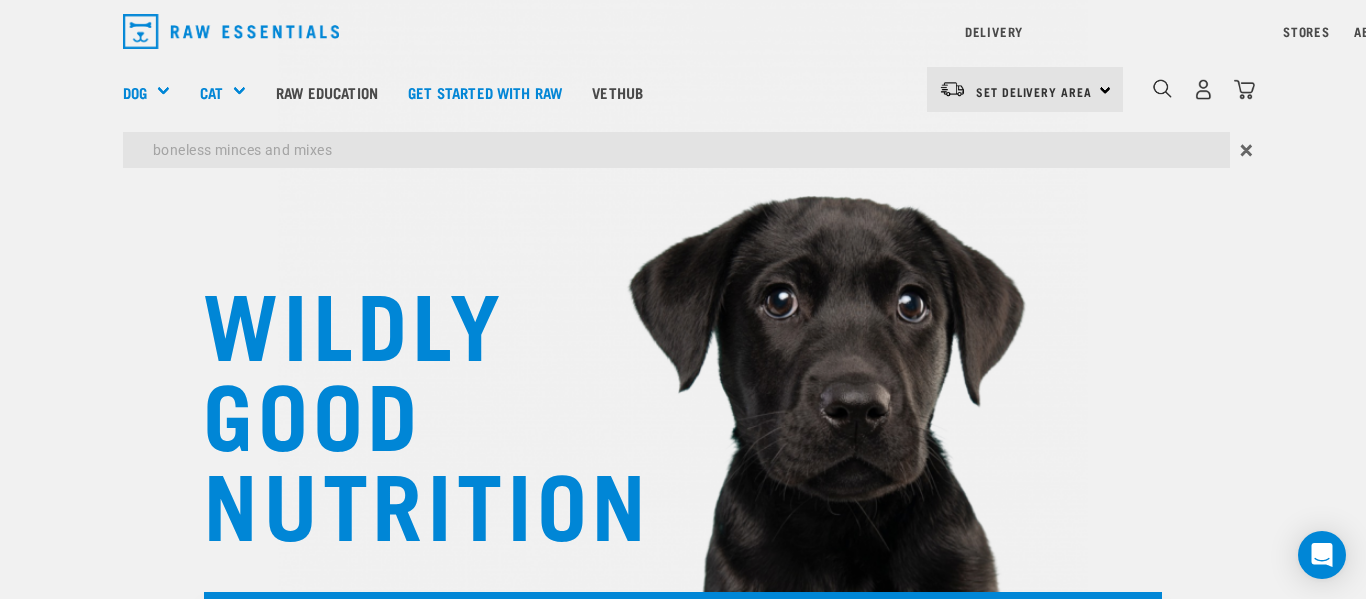 type on "boneless minces and mixes" 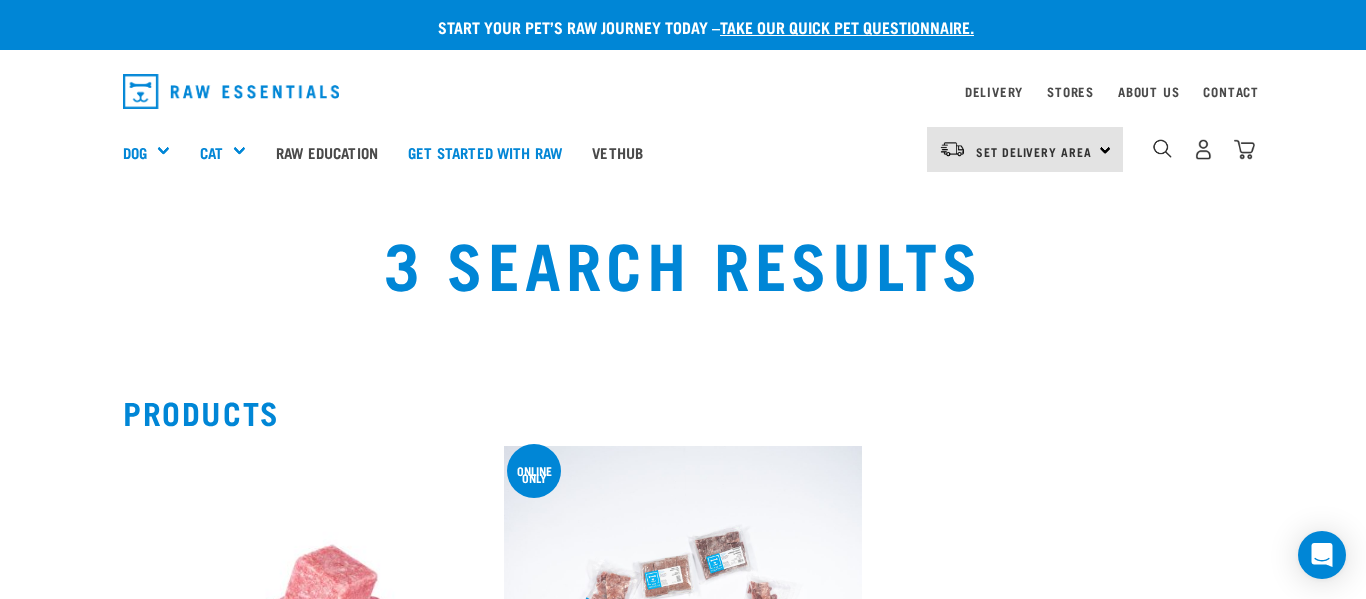 scroll, scrollTop: 0, scrollLeft: 0, axis: both 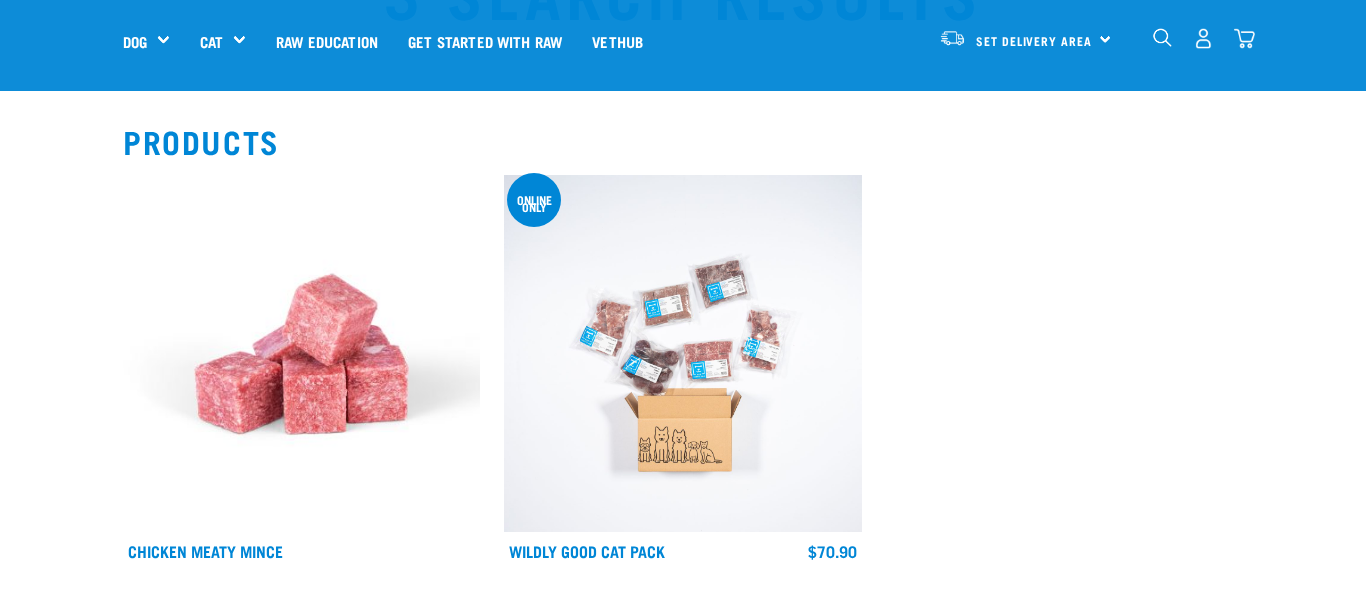 click on "Products" at bounding box center [683, 141] 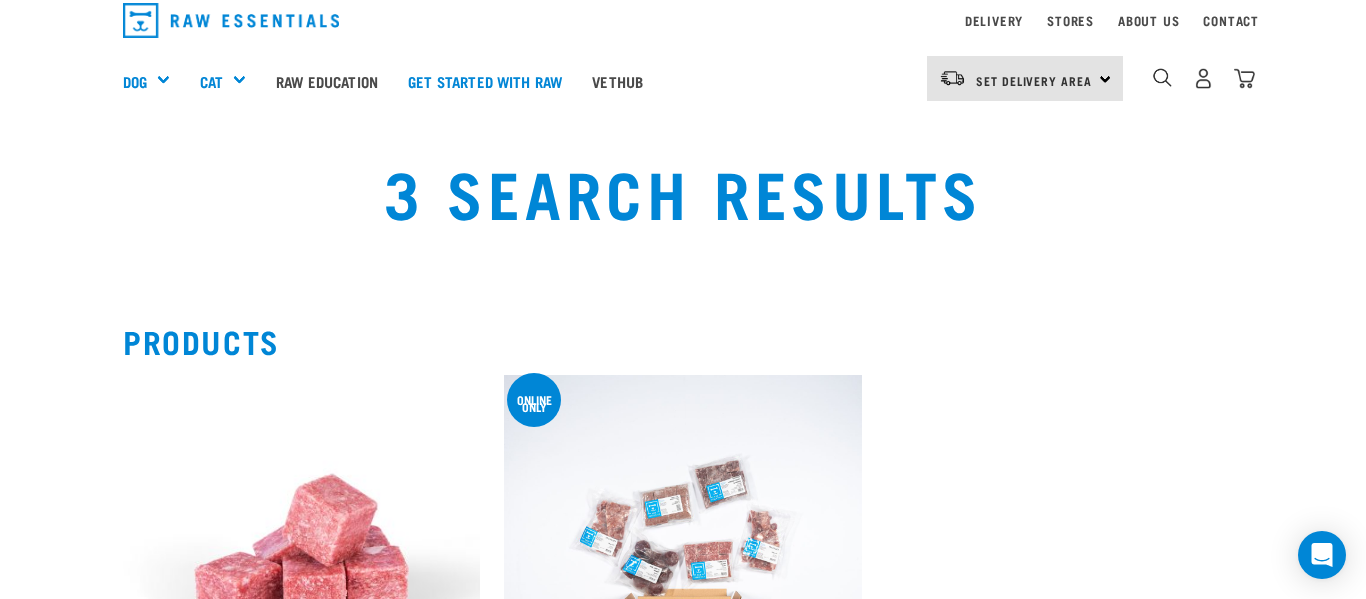 scroll, scrollTop: 0, scrollLeft: 0, axis: both 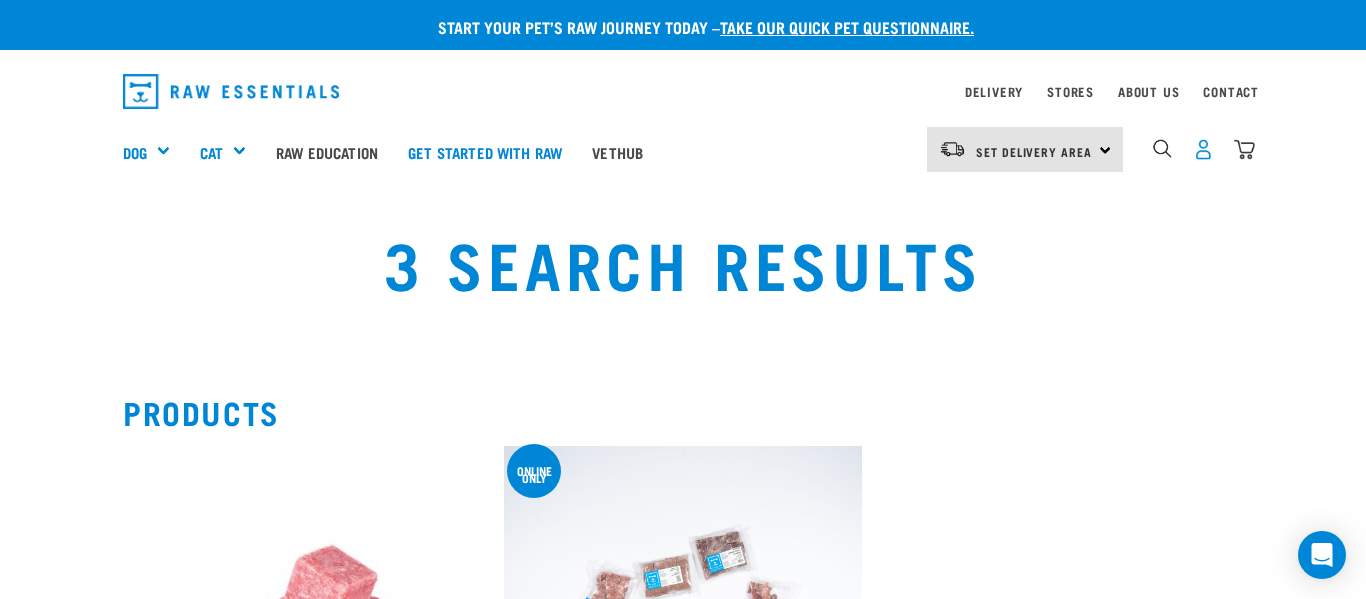 click at bounding box center (1203, 149) 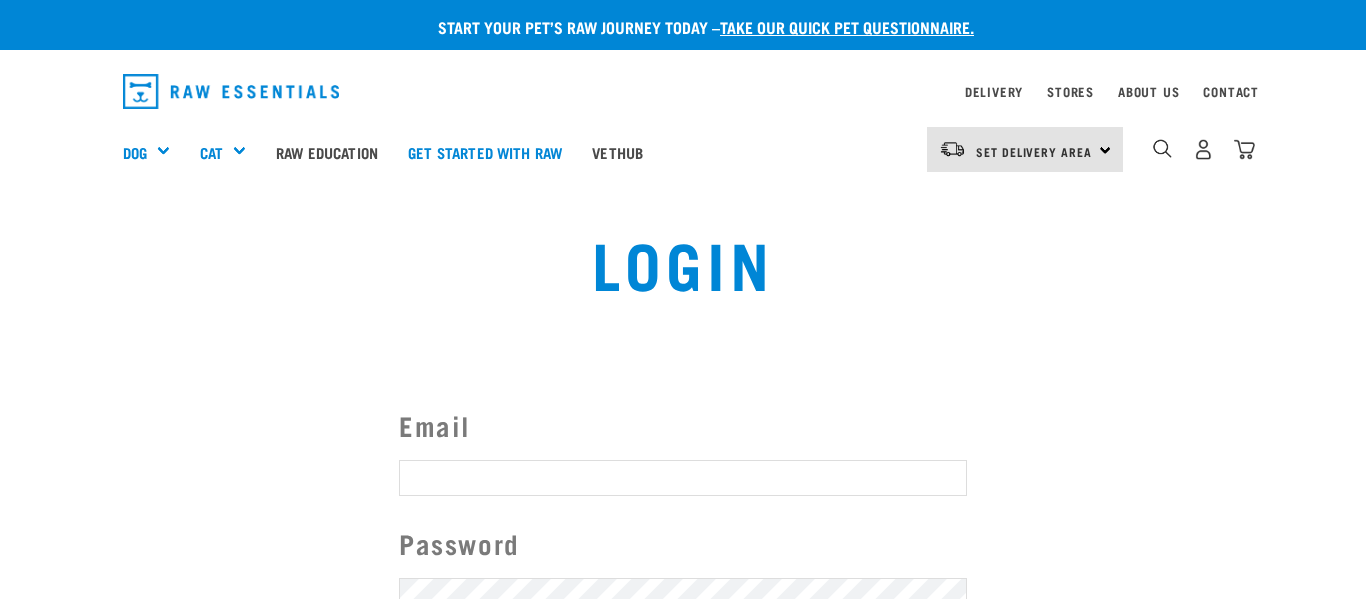 scroll, scrollTop: 0, scrollLeft: 0, axis: both 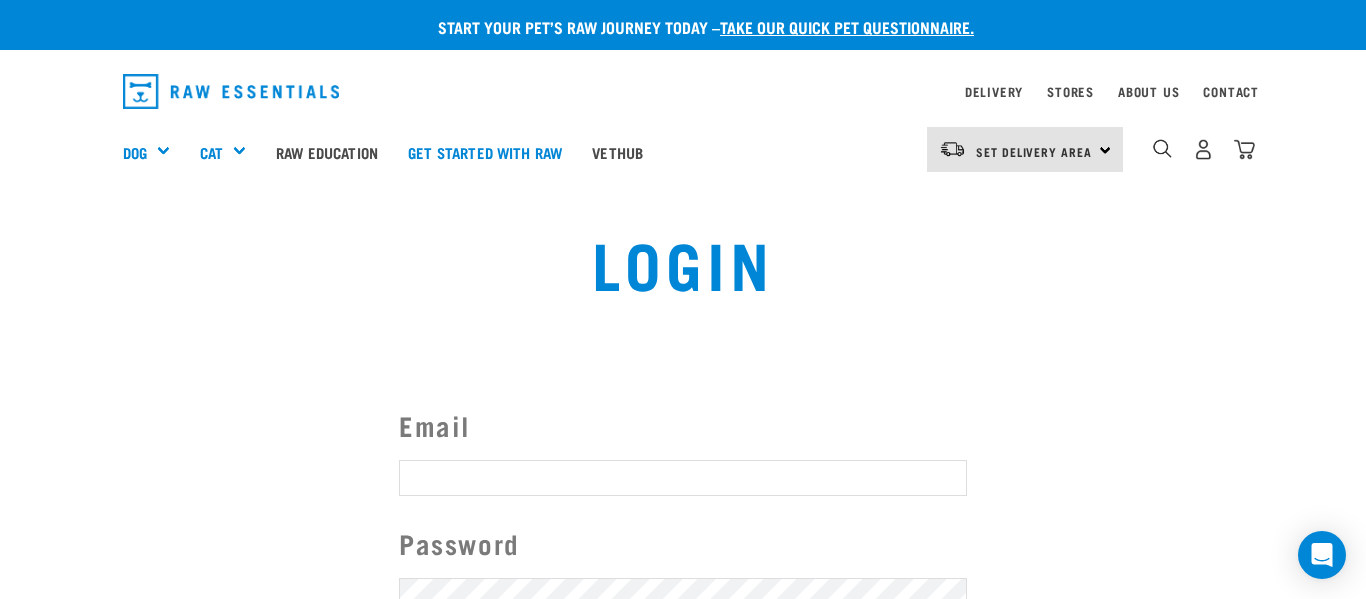 click on "Email" at bounding box center [683, 478] 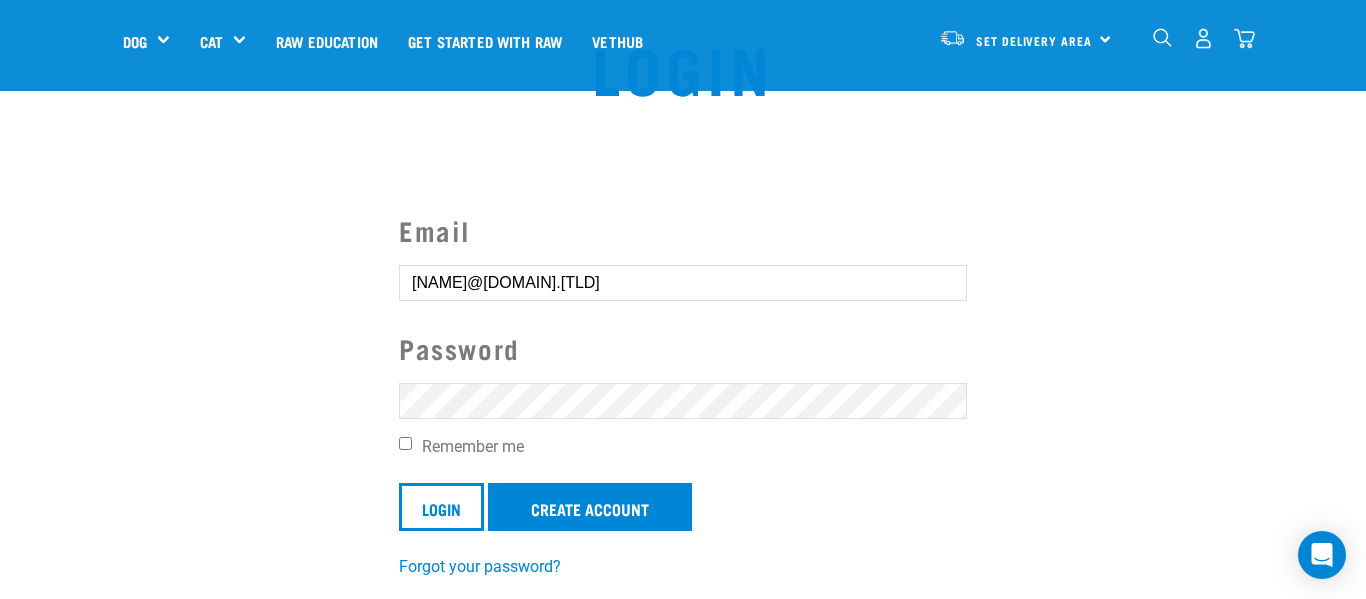 scroll, scrollTop: 64, scrollLeft: 0, axis: vertical 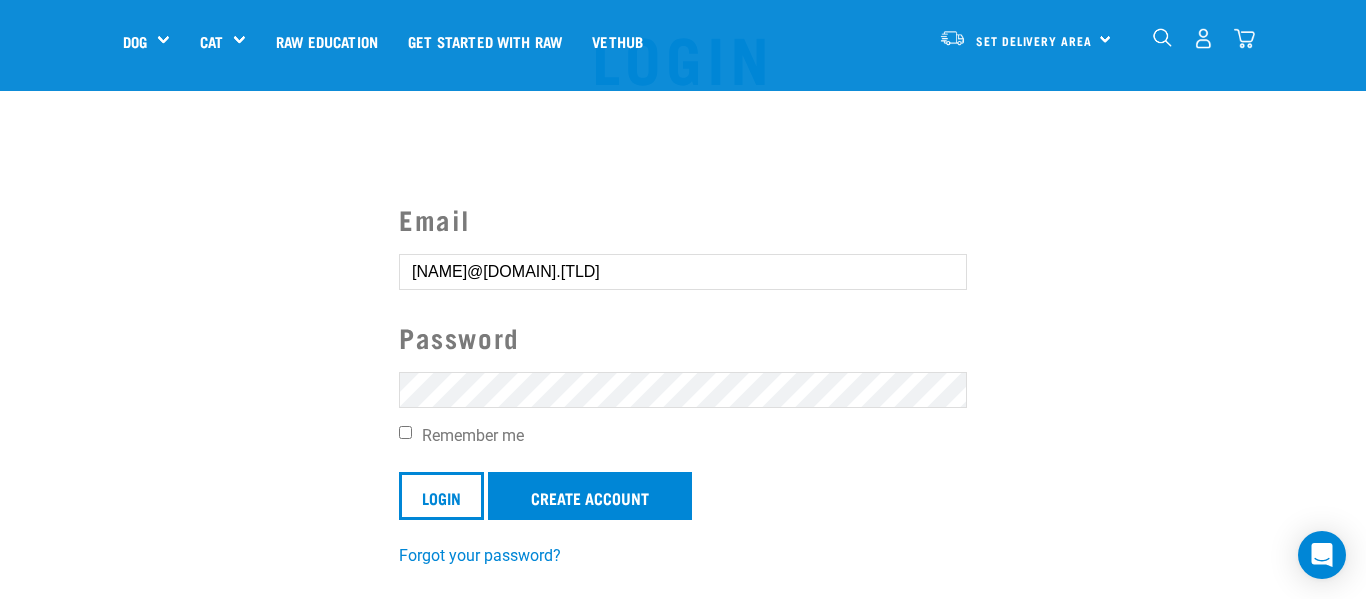 click on "Remember me" at bounding box center (405, 432) 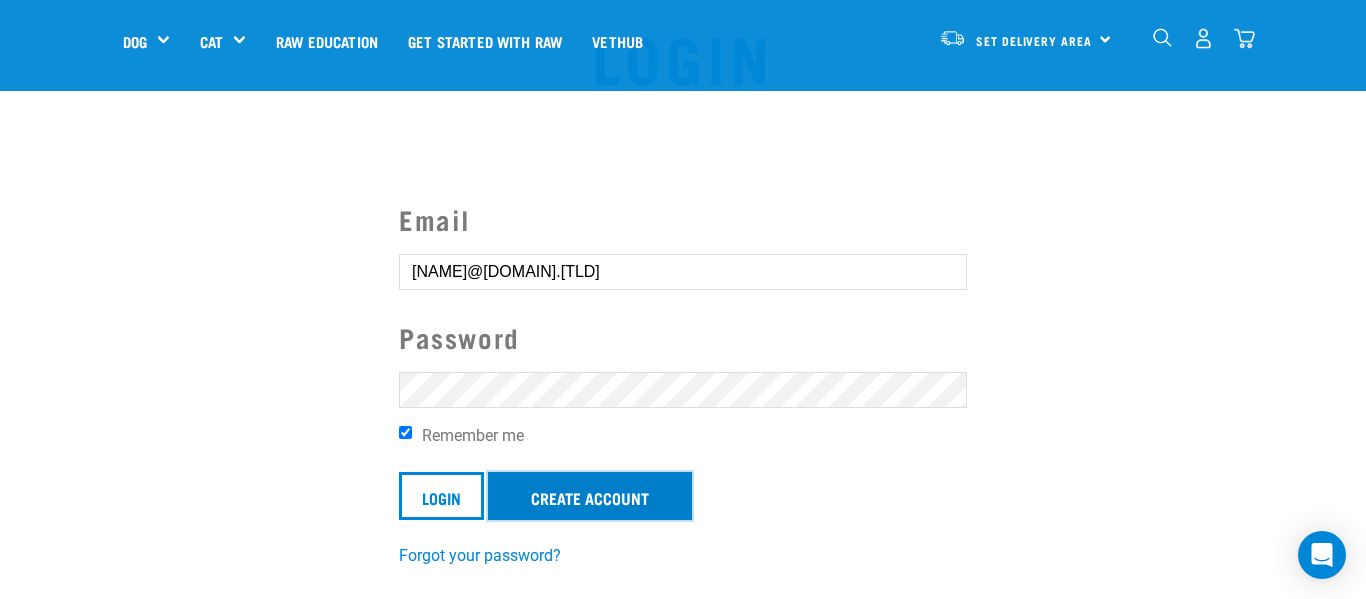click on "Create Account" at bounding box center (590, 496) 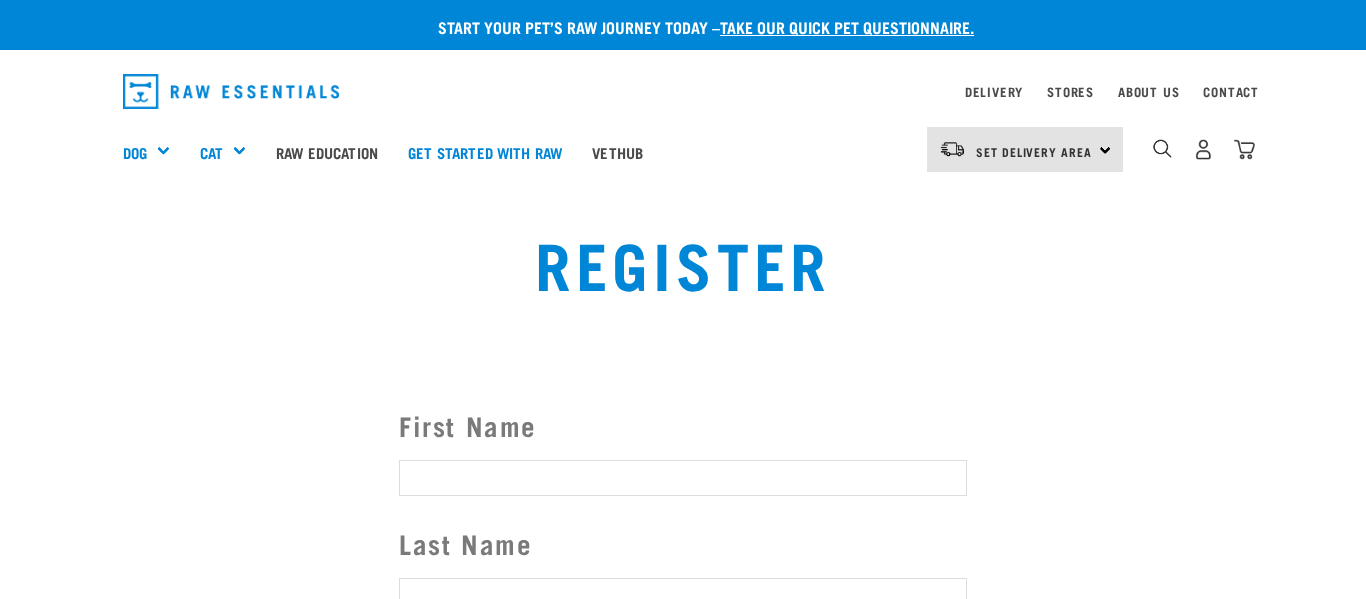 scroll, scrollTop: 0, scrollLeft: 0, axis: both 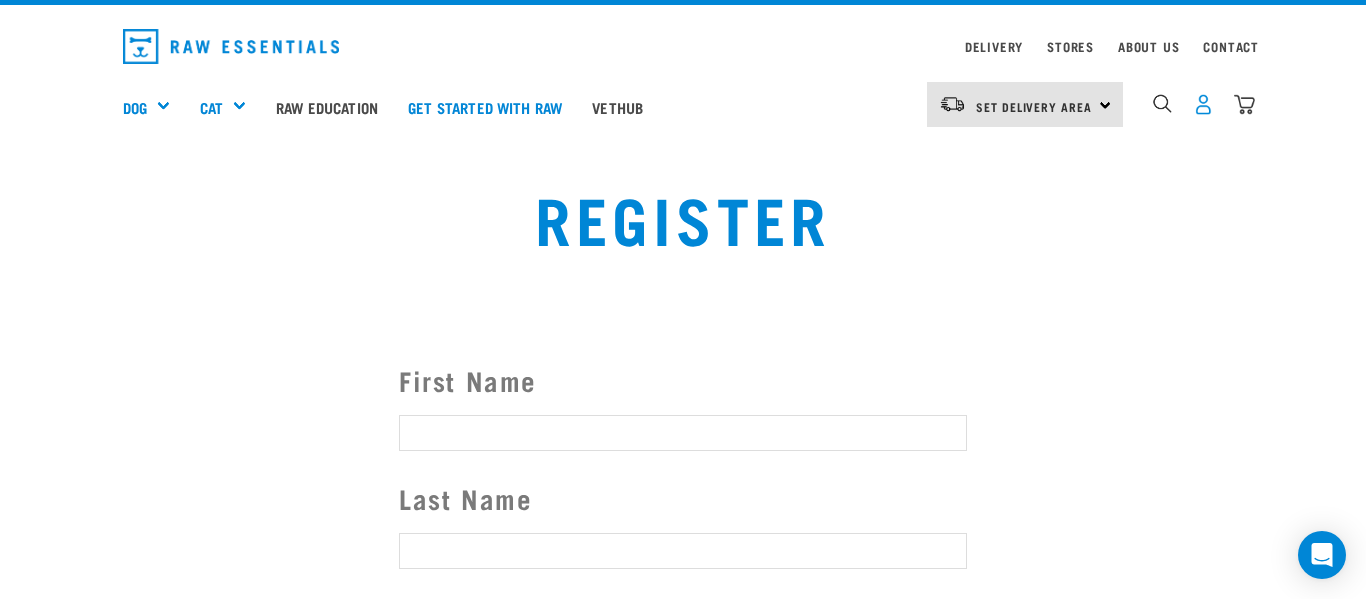 click at bounding box center [1203, 104] 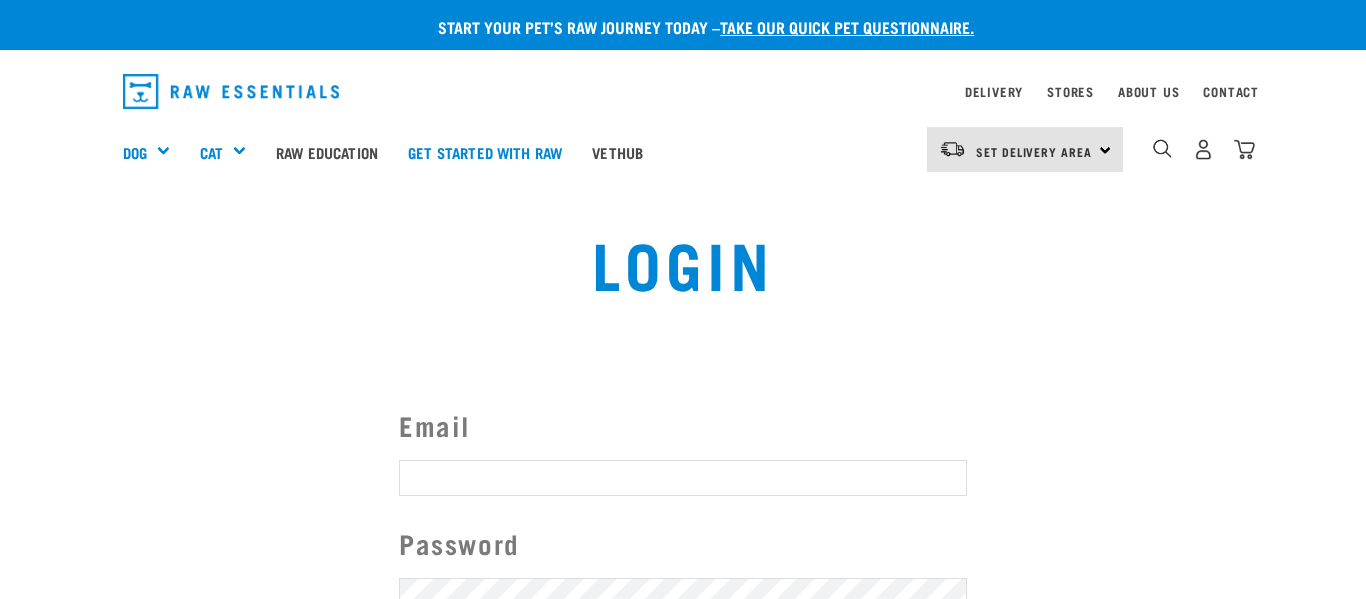 scroll, scrollTop: 0, scrollLeft: 0, axis: both 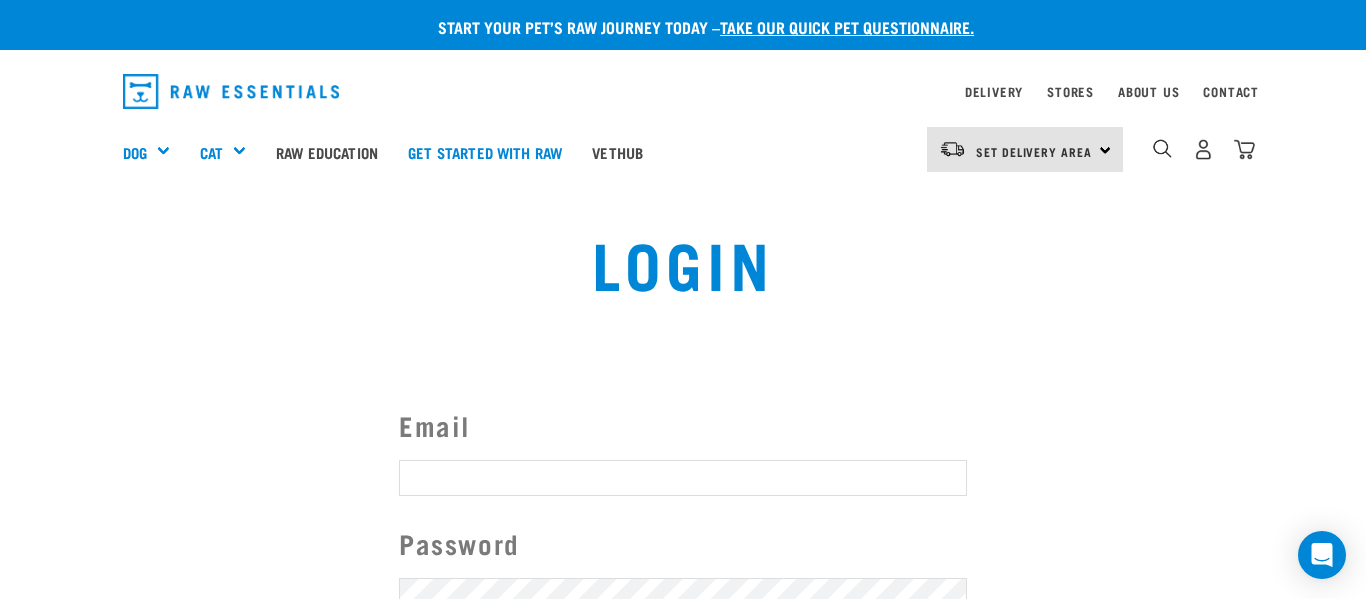 click on "Email" at bounding box center [683, 478] 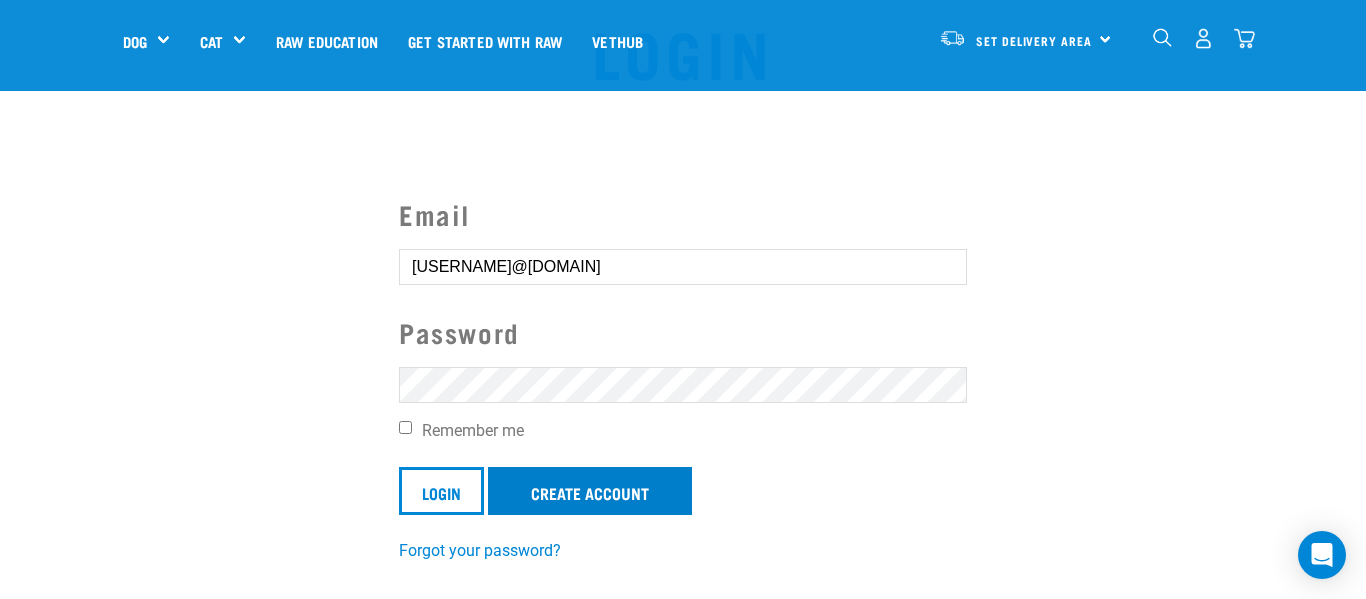 scroll, scrollTop: 85, scrollLeft: 0, axis: vertical 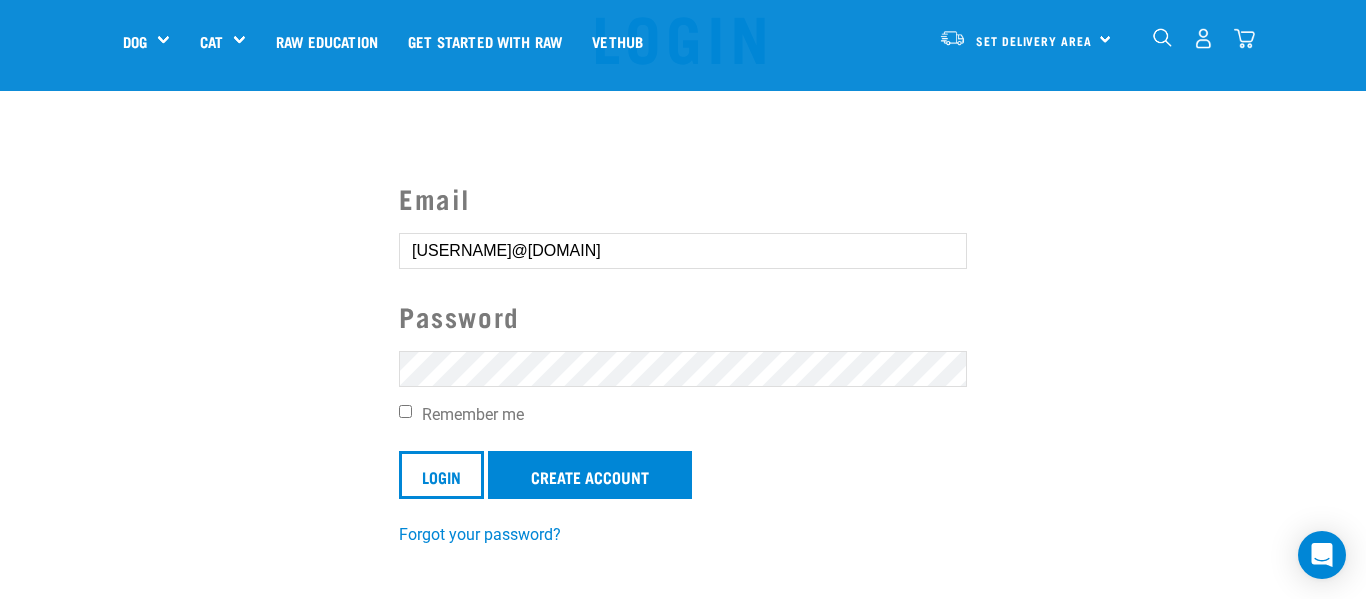 click on "Remember me" at bounding box center [405, 411] 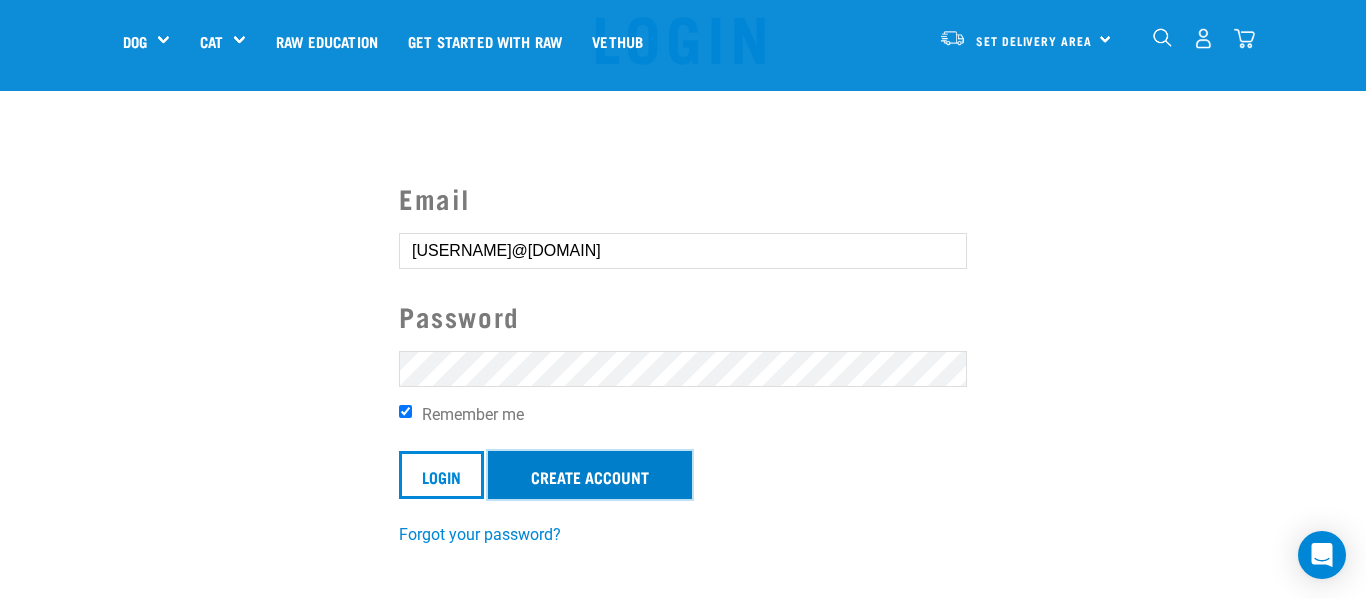 click on "Create Account" at bounding box center (590, 475) 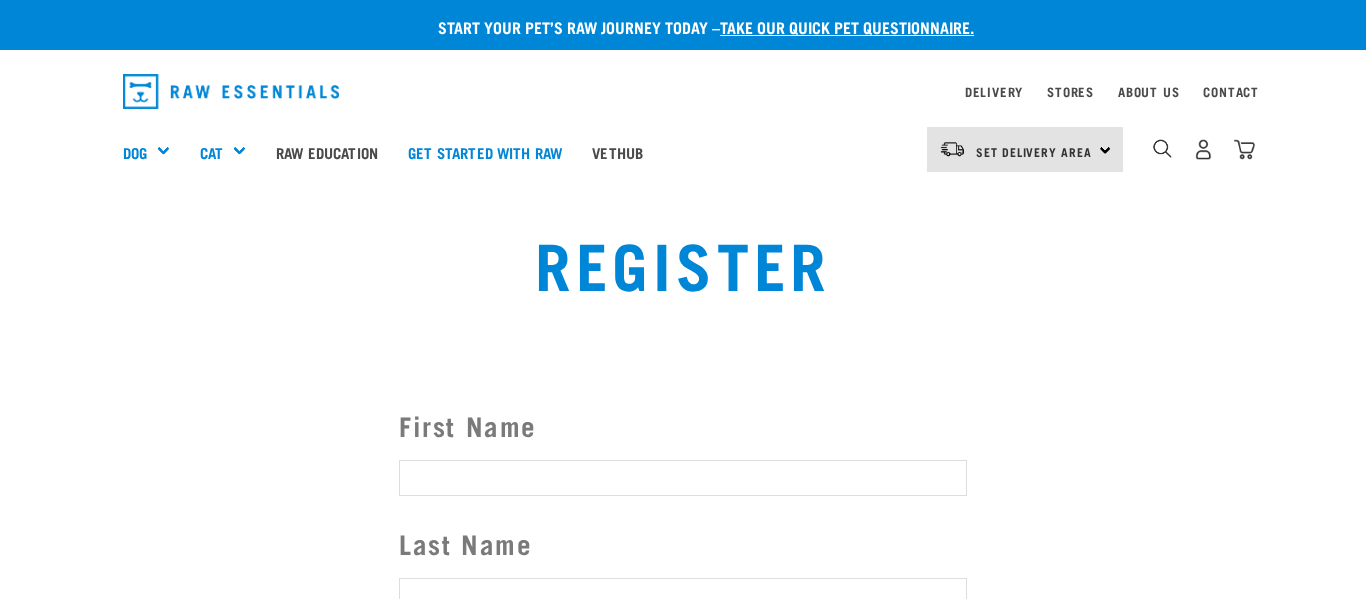 scroll, scrollTop: 0, scrollLeft: 0, axis: both 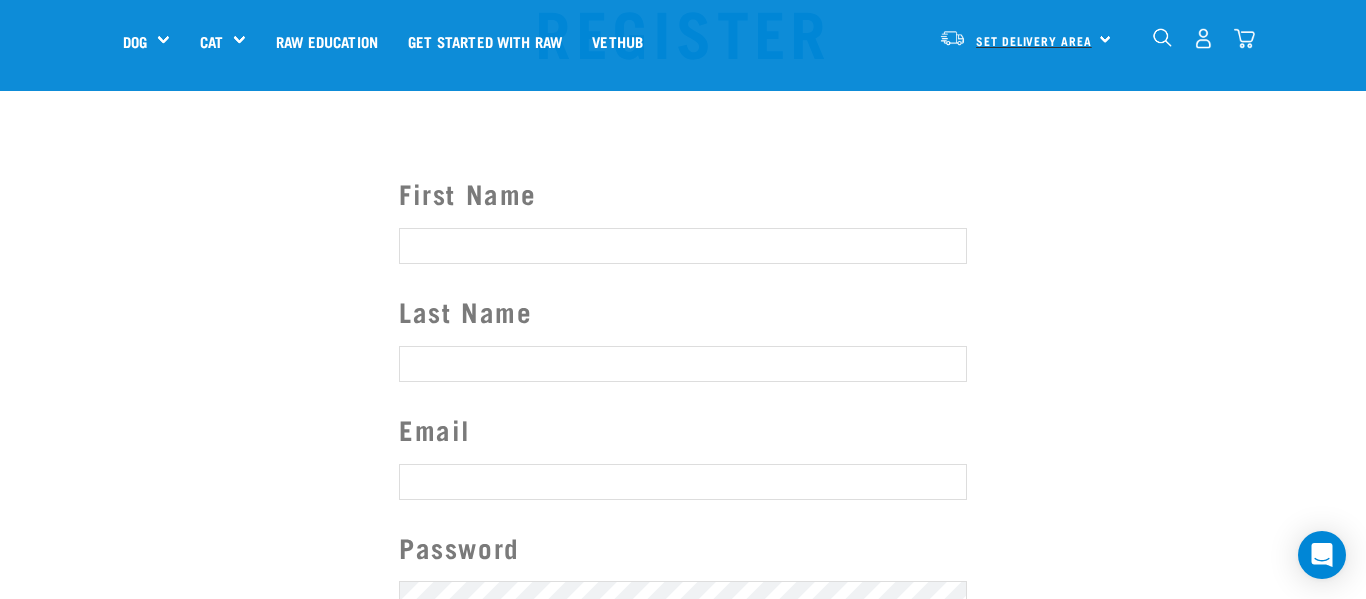 click on "Set Delivery Area" at bounding box center [1034, 40] 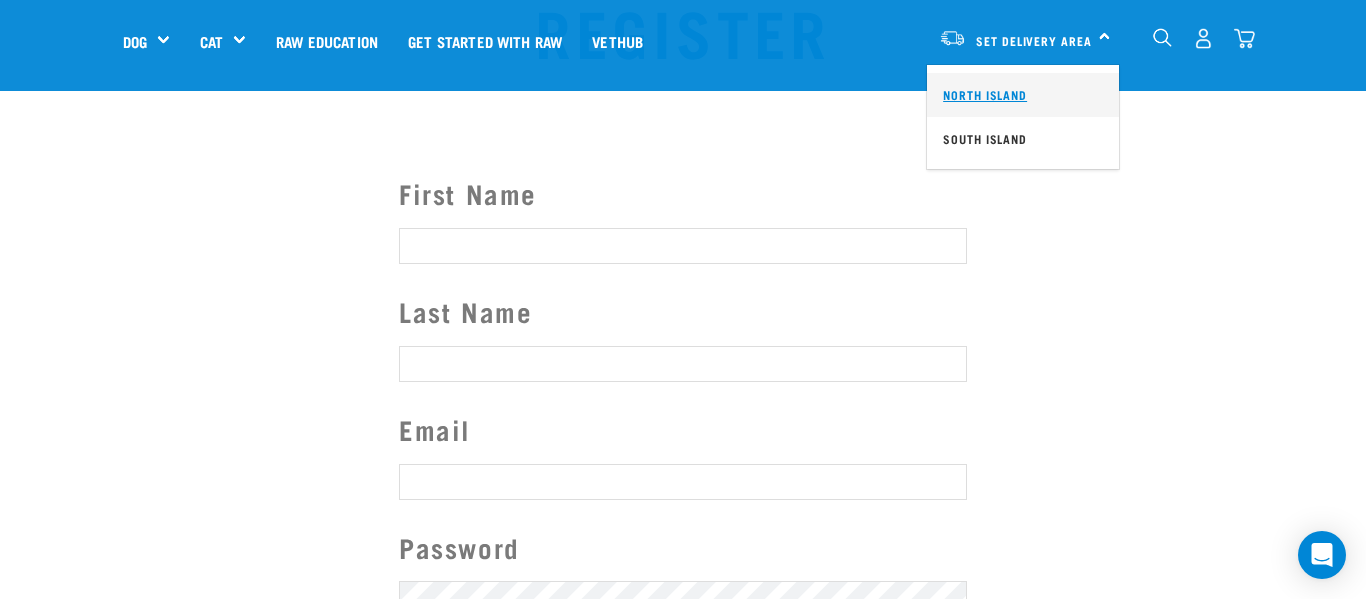 click on "North Island" at bounding box center [1023, 95] 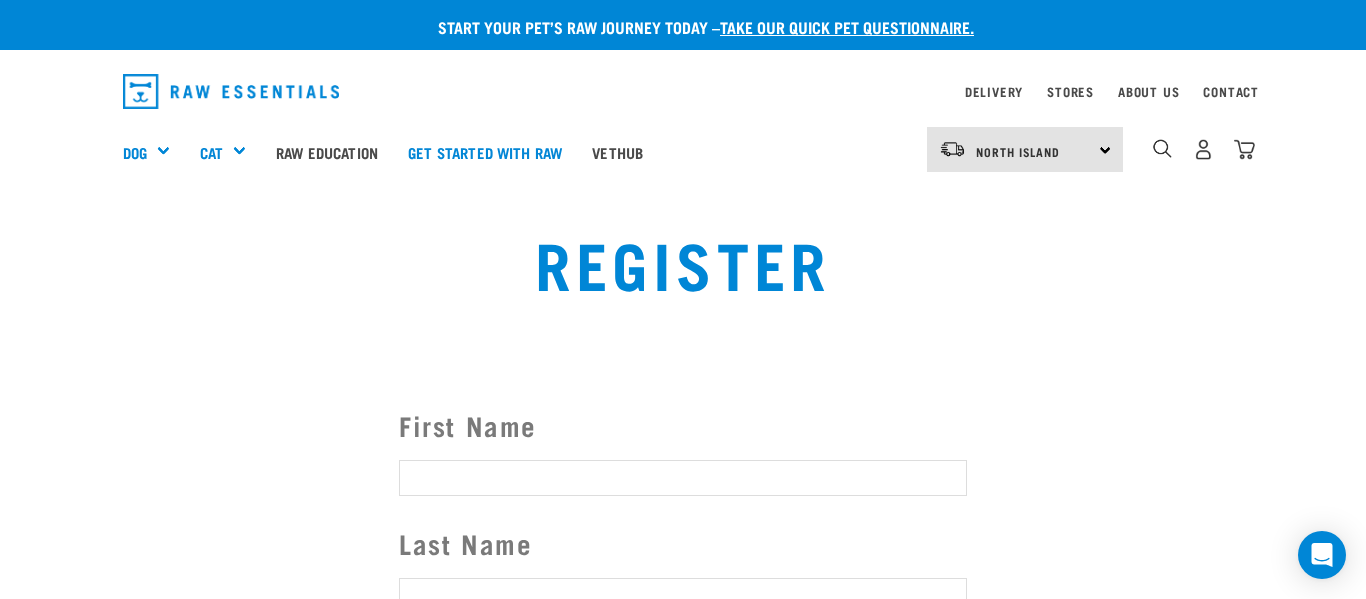 scroll, scrollTop: 213, scrollLeft: 0, axis: vertical 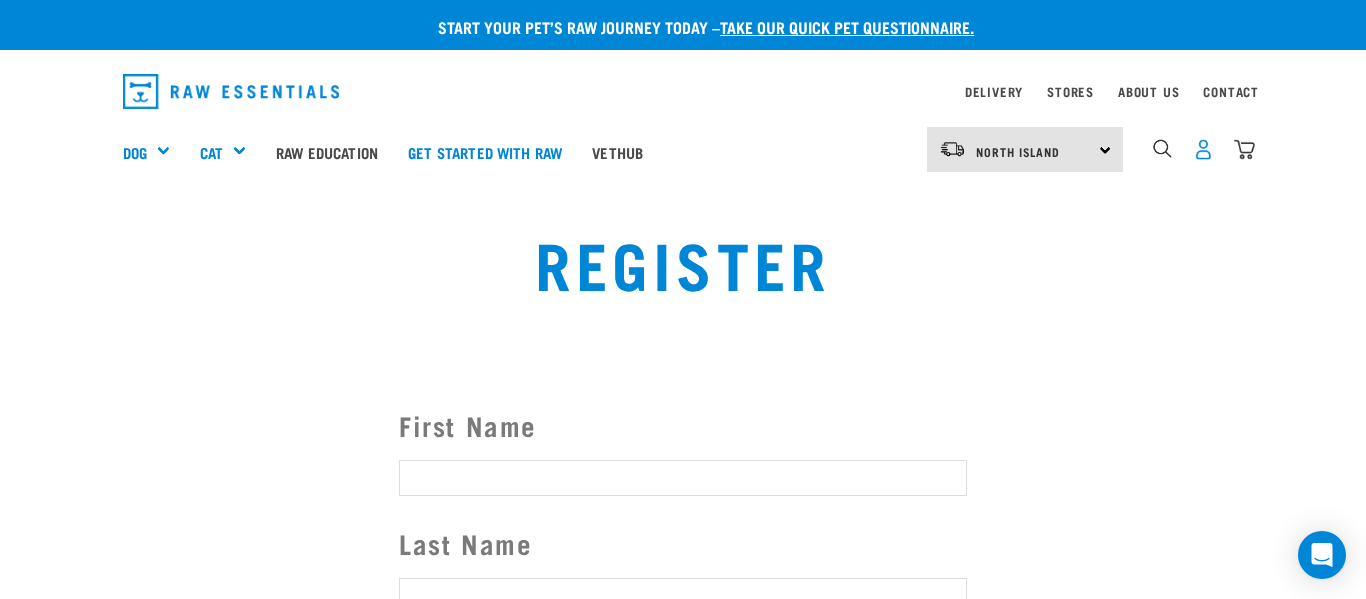 click at bounding box center [1203, 149] 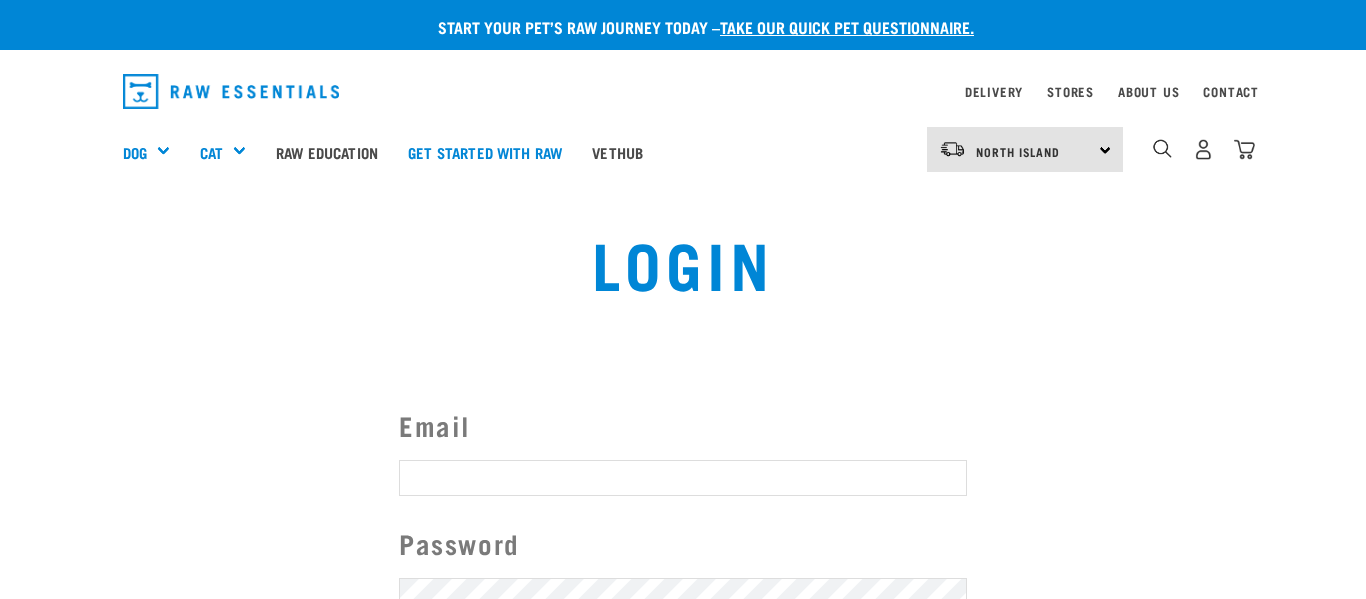 scroll, scrollTop: 0, scrollLeft: 0, axis: both 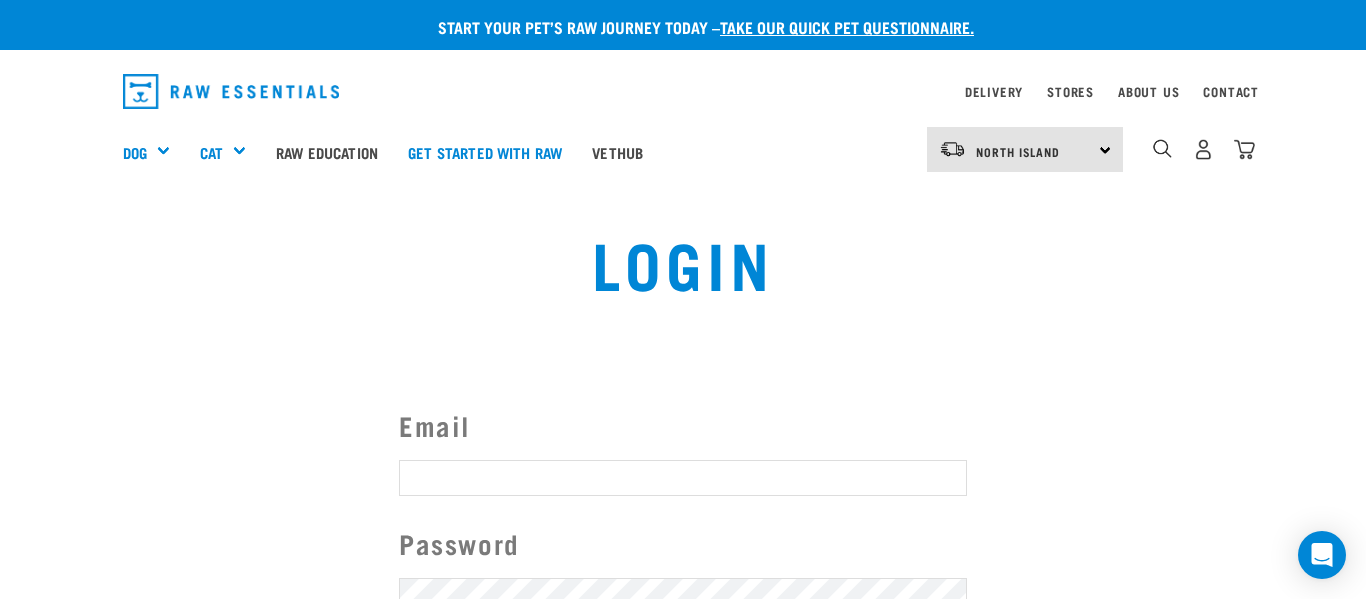 click on "Email" at bounding box center [683, 478] 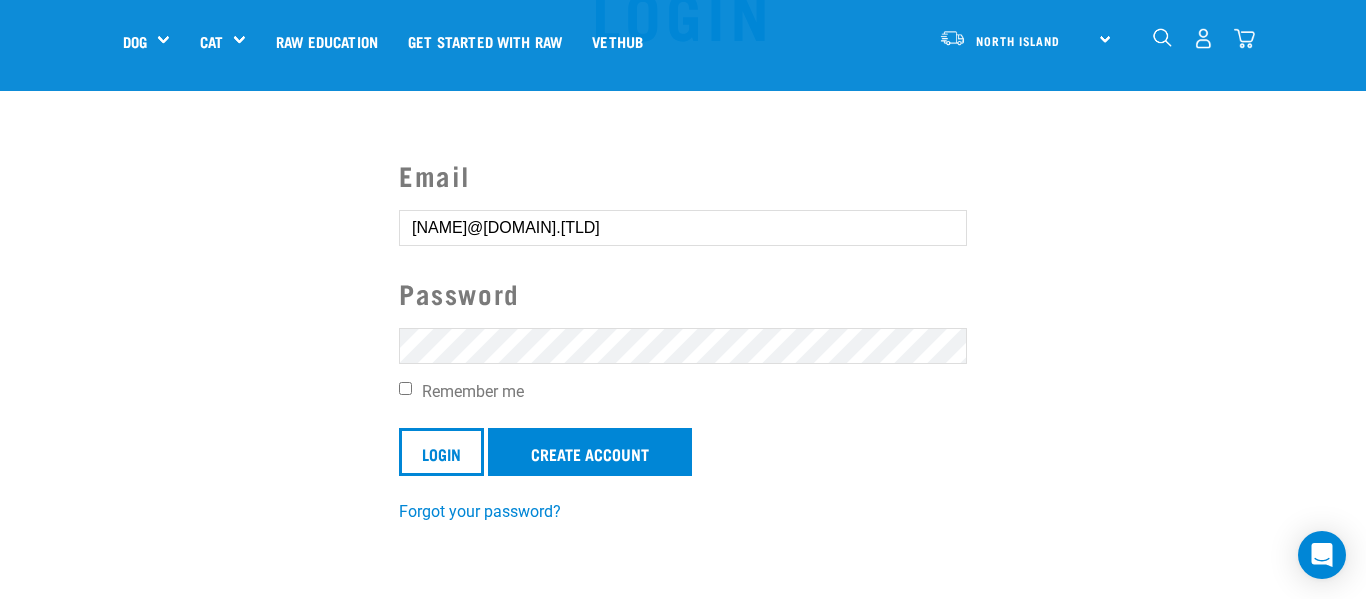 scroll, scrollTop: 140, scrollLeft: 0, axis: vertical 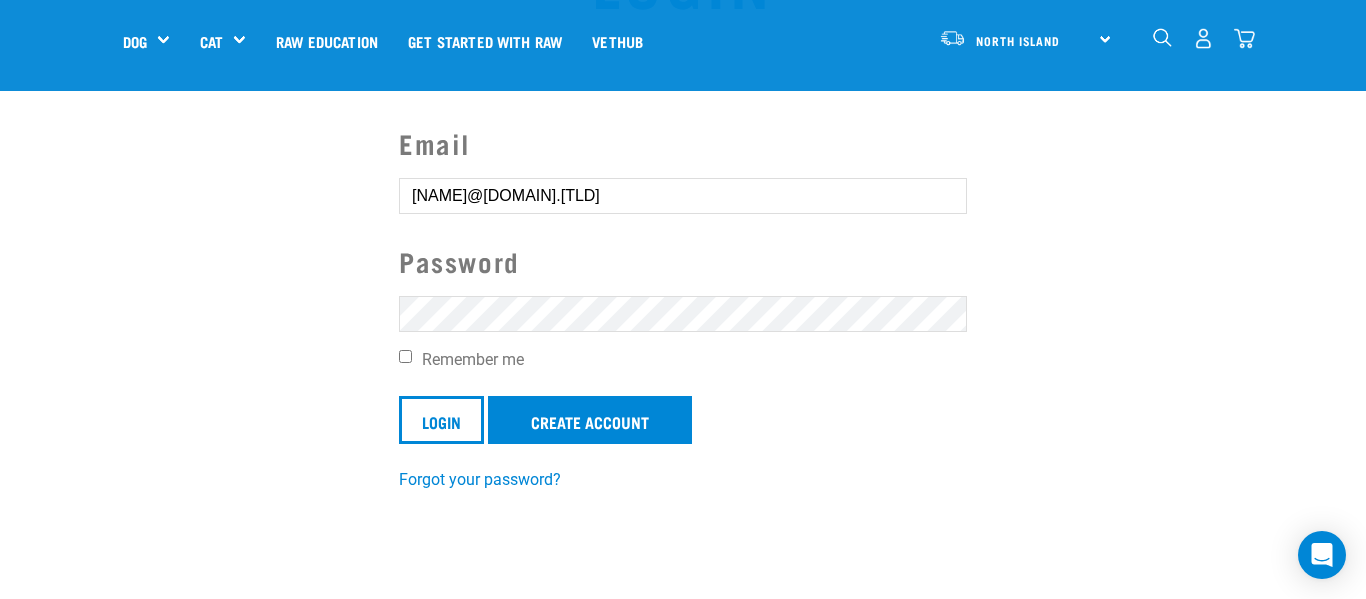 click on "Remember me" at bounding box center [405, 356] 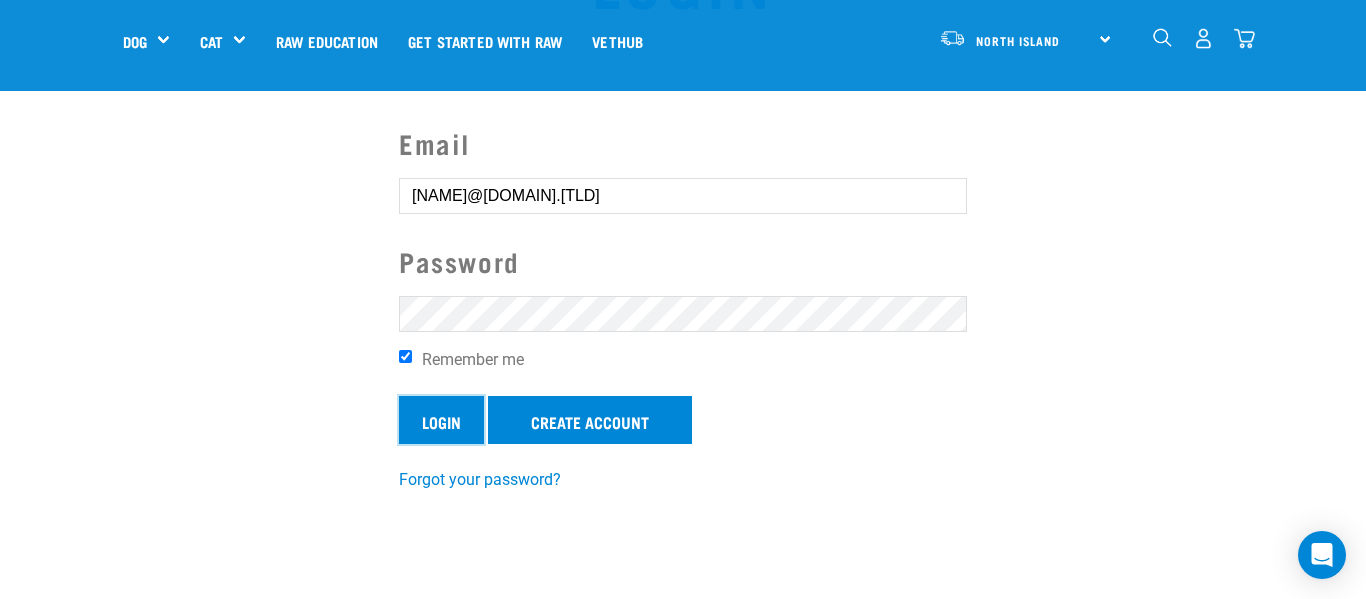click on "Login" at bounding box center [441, 420] 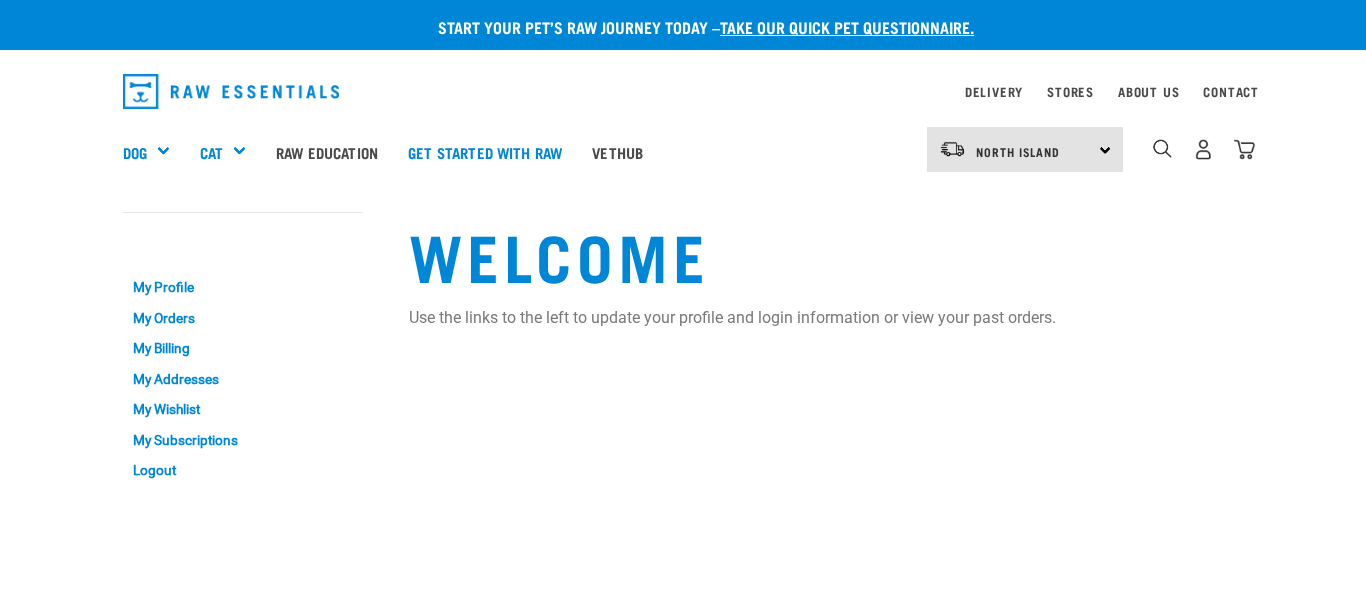 scroll, scrollTop: 0, scrollLeft: 0, axis: both 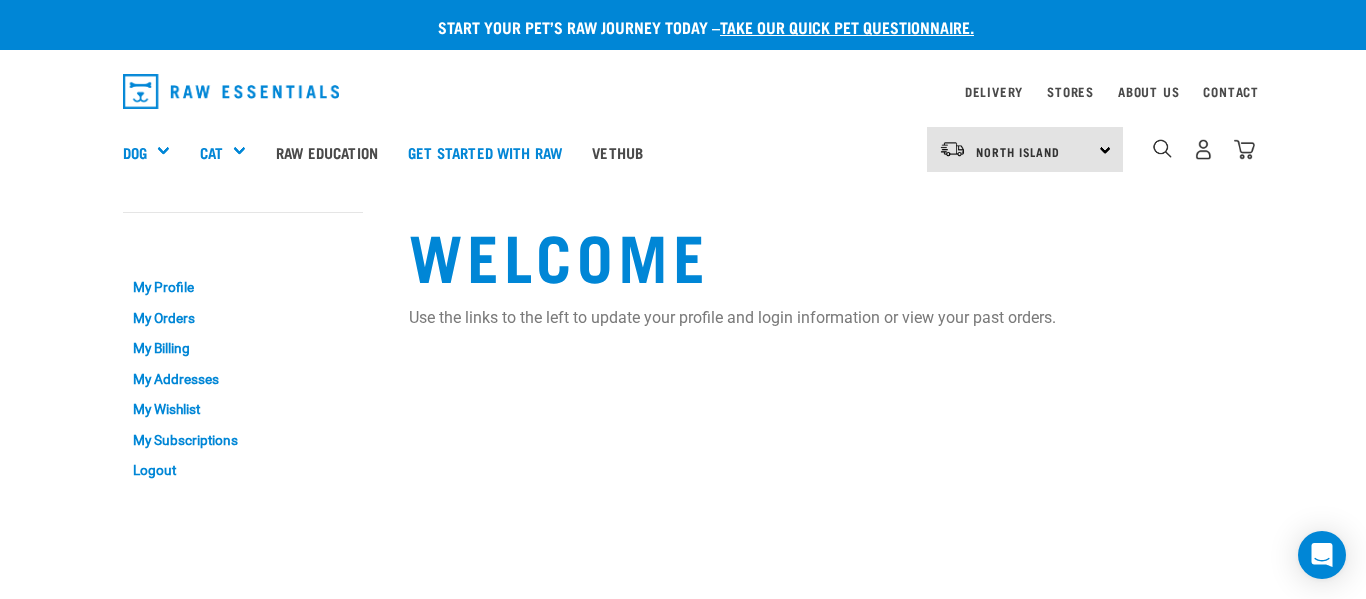 click on "Dog
Shop All Dog
Get Started Packs
Wildly Good Meal Packs
Shop By Category" at bounding box center (689, 152) 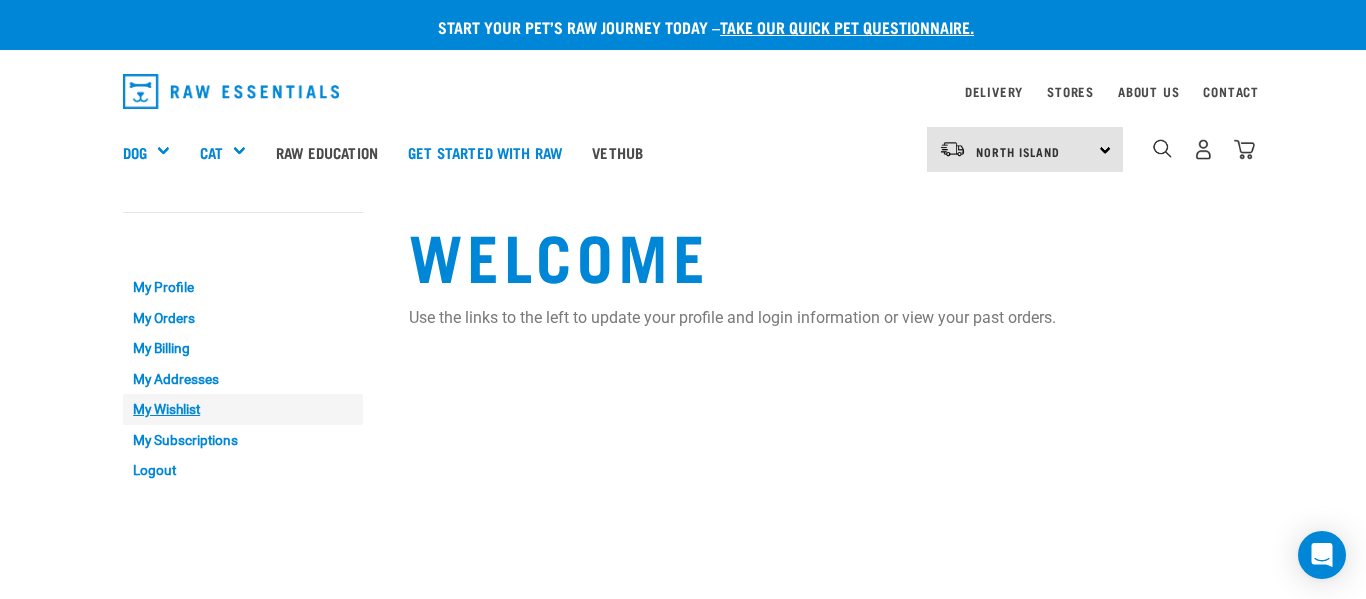 scroll, scrollTop: 10, scrollLeft: 0, axis: vertical 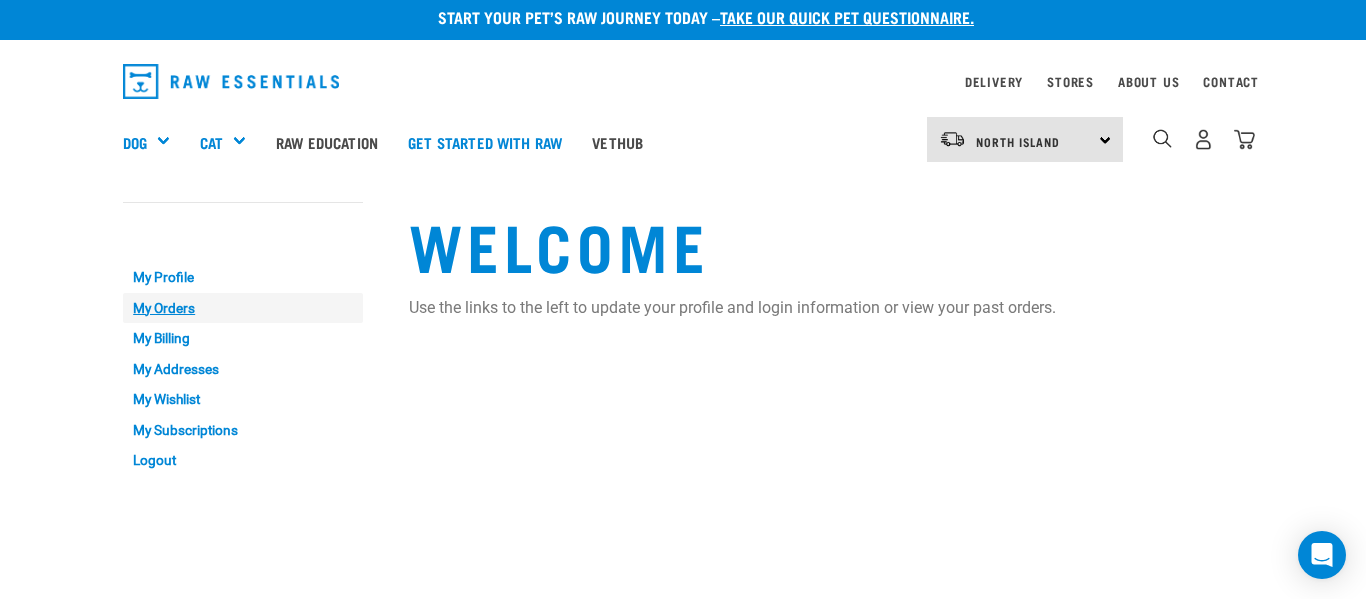 click on "My Orders" at bounding box center (243, 308) 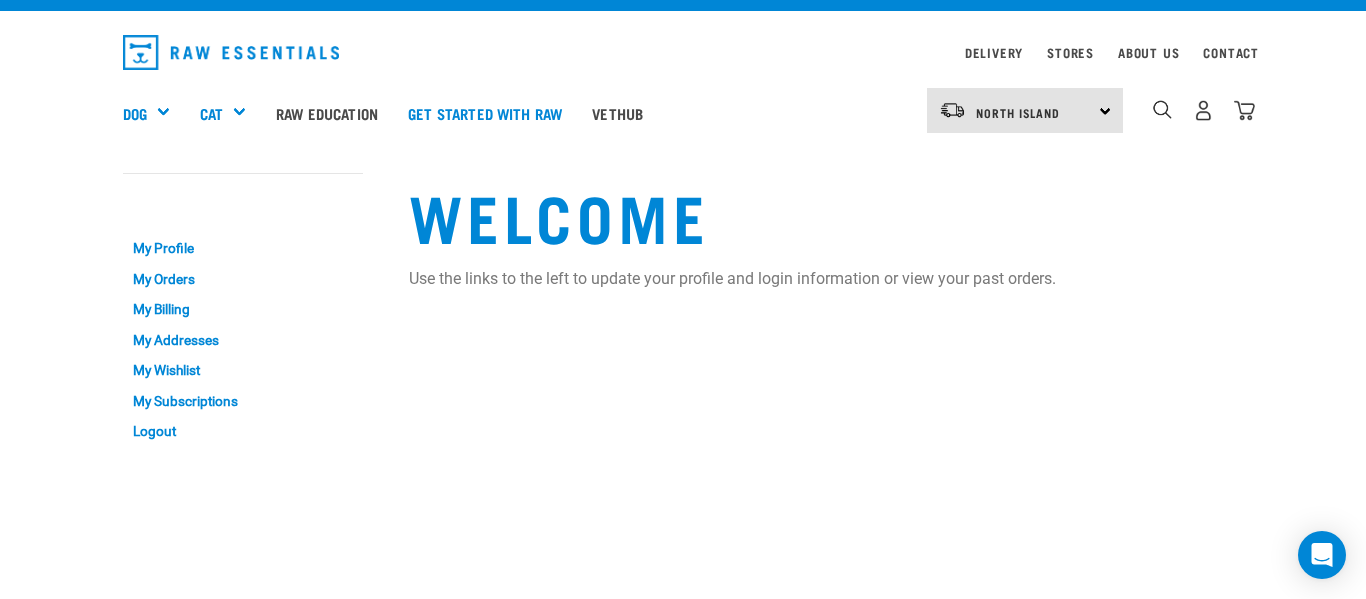 scroll, scrollTop: 0, scrollLeft: 0, axis: both 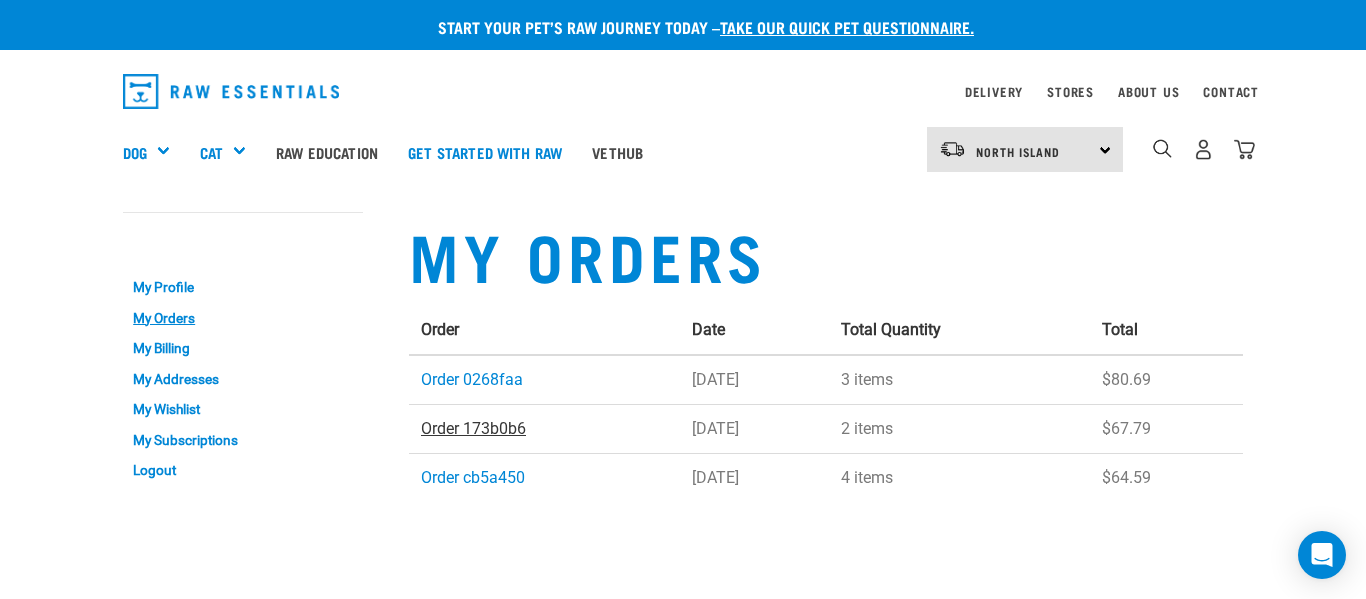 click on "Order 173b0b6" at bounding box center [473, 428] 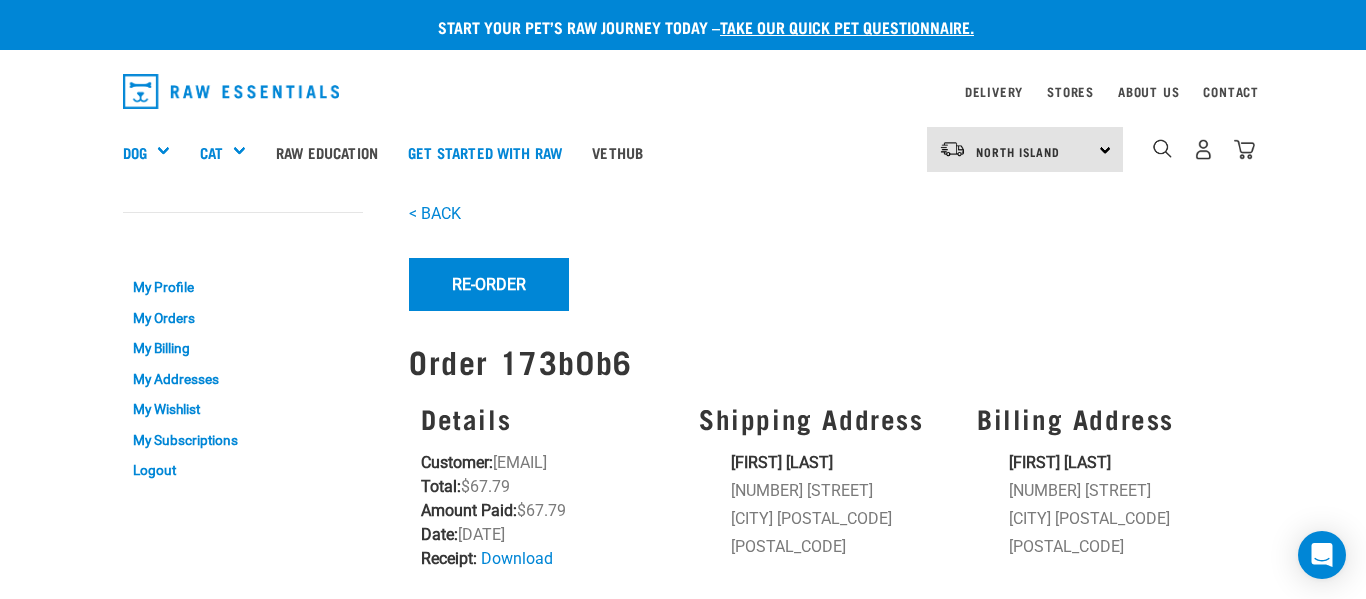 scroll, scrollTop: 0, scrollLeft: 0, axis: both 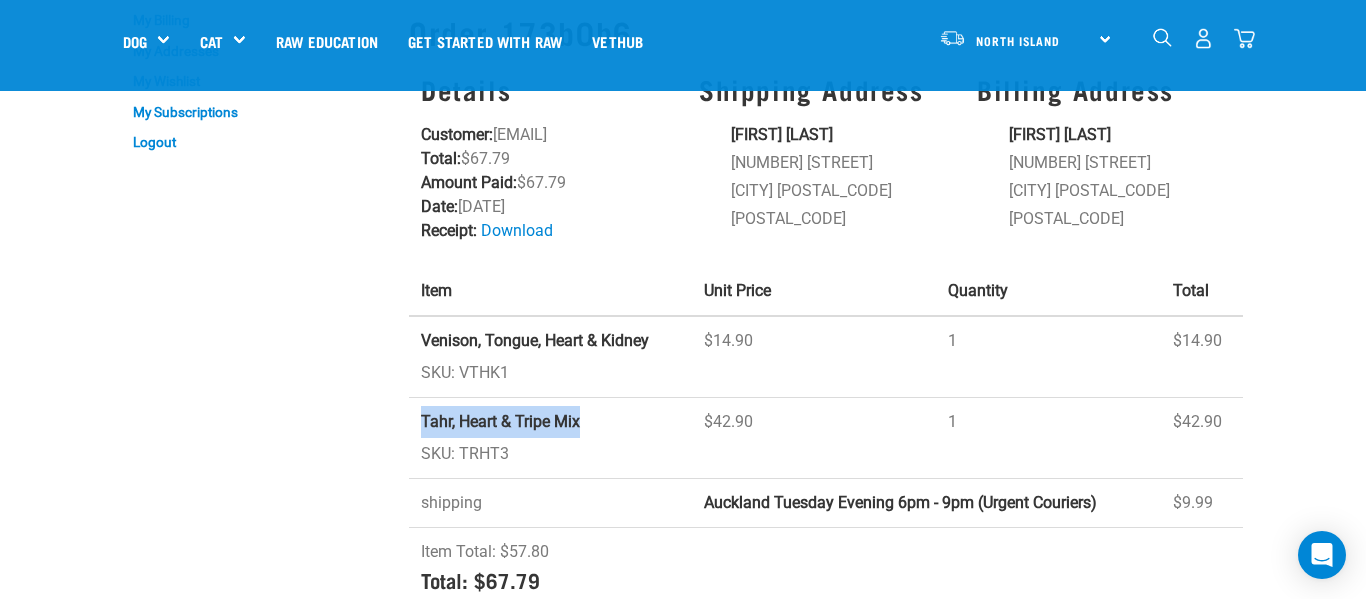 drag, startPoint x: 597, startPoint y: 447, endPoint x: 414, endPoint y: 450, distance: 183.02458 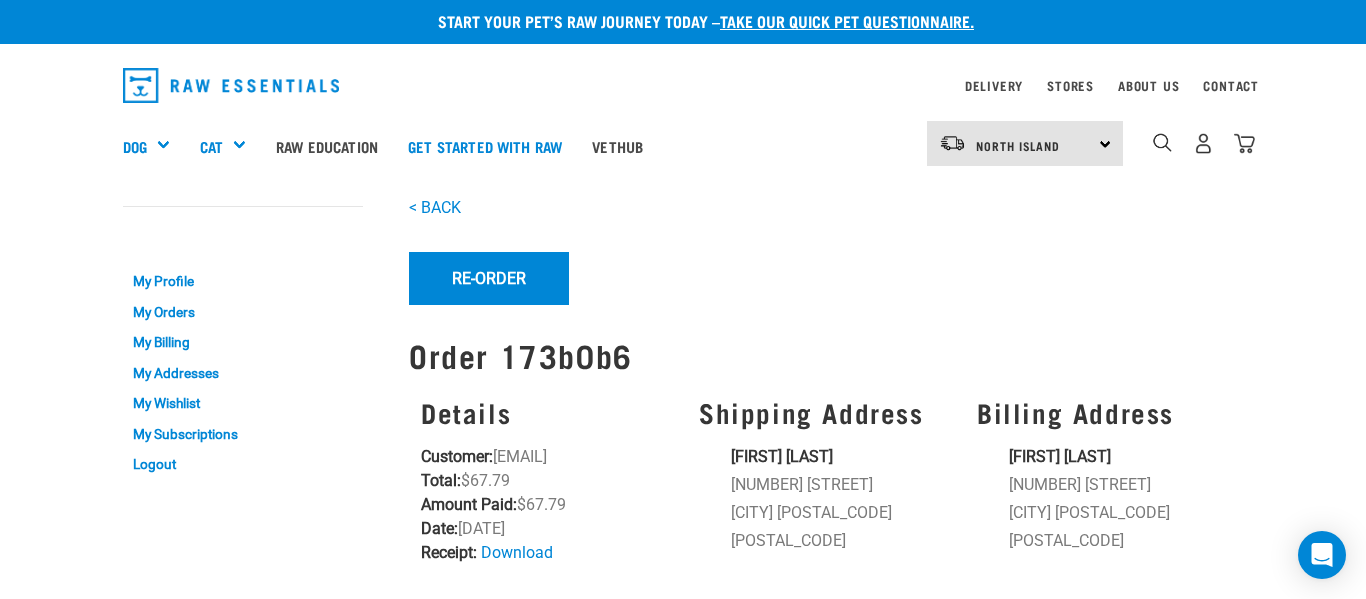 scroll, scrollTop: 0, scrollLeft: 0, axis: both 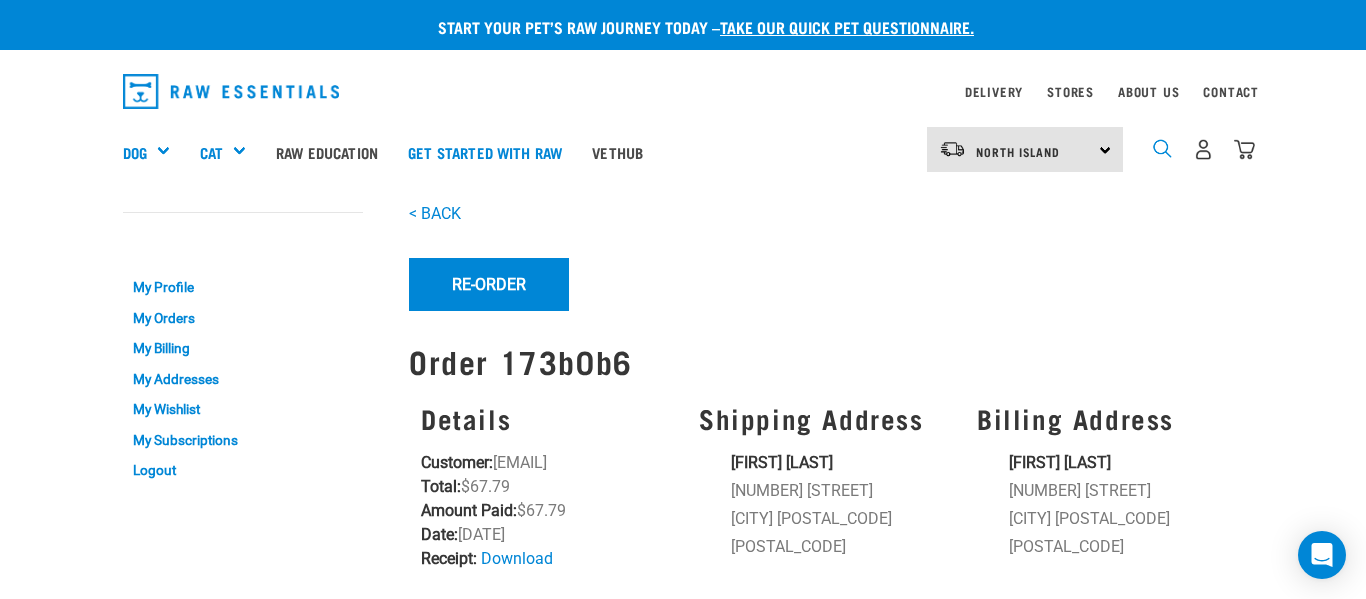 click at bounding box center (1162, 148) 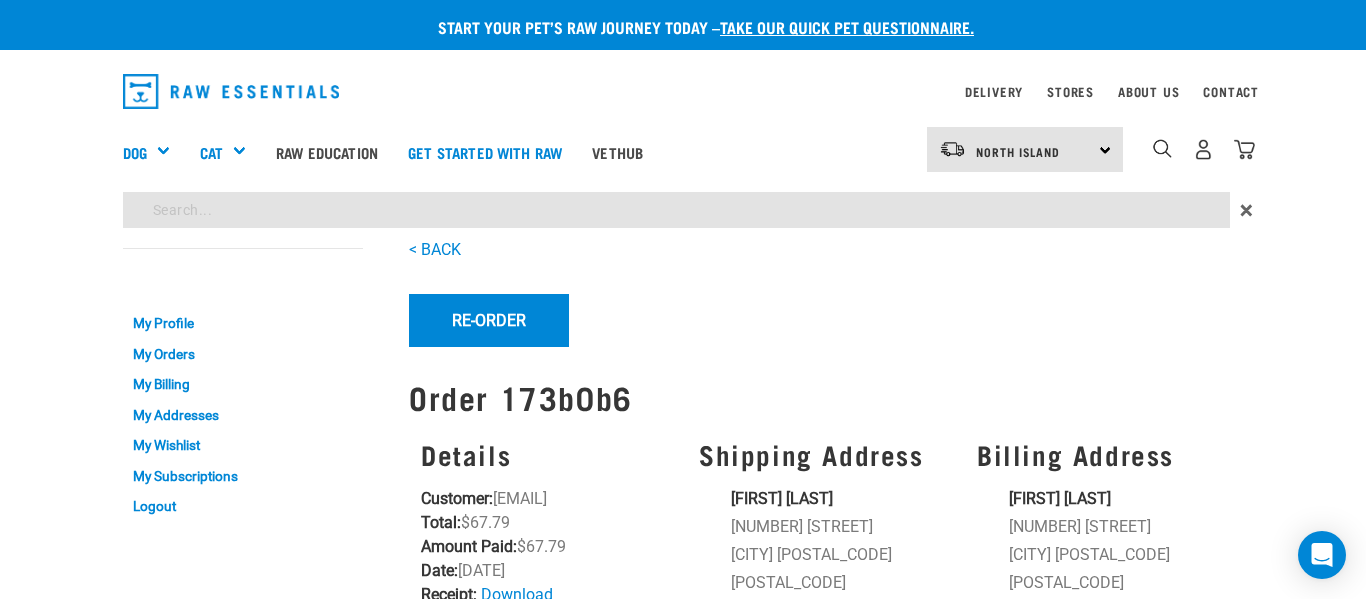 click on "Start your pet’s raw journey today –  take our quick pet questionnaire.
Delivery
Stores
About Us
Contact" at bounding box center [683, 502] 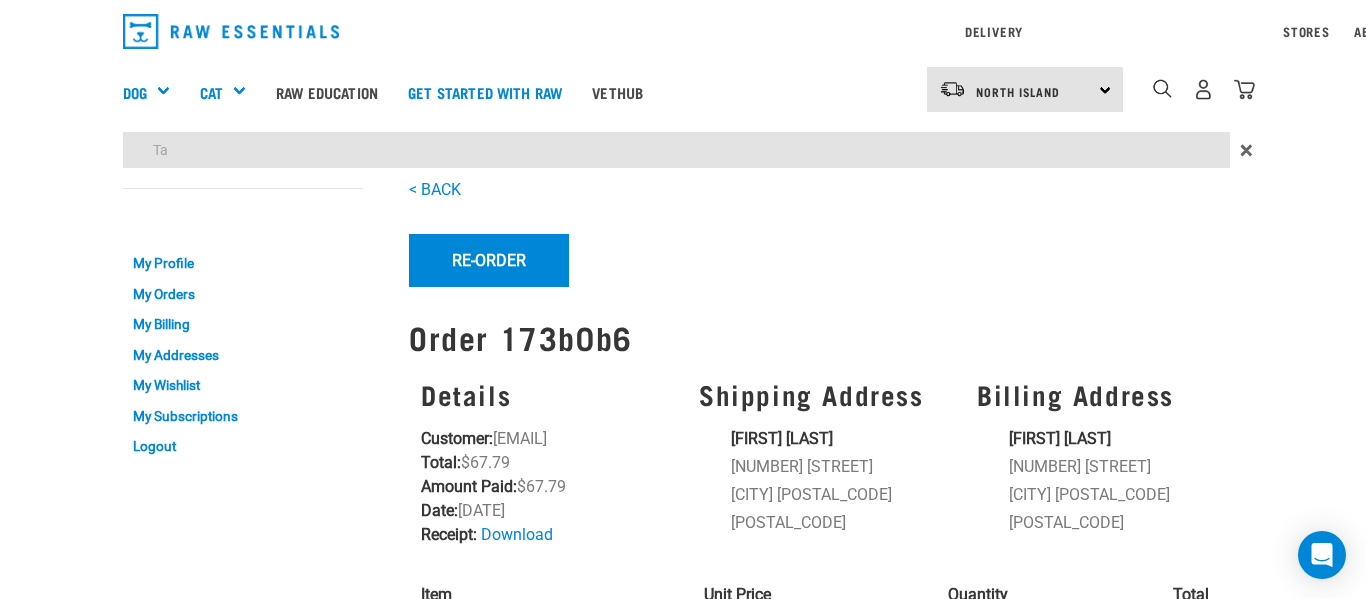 type on "T" 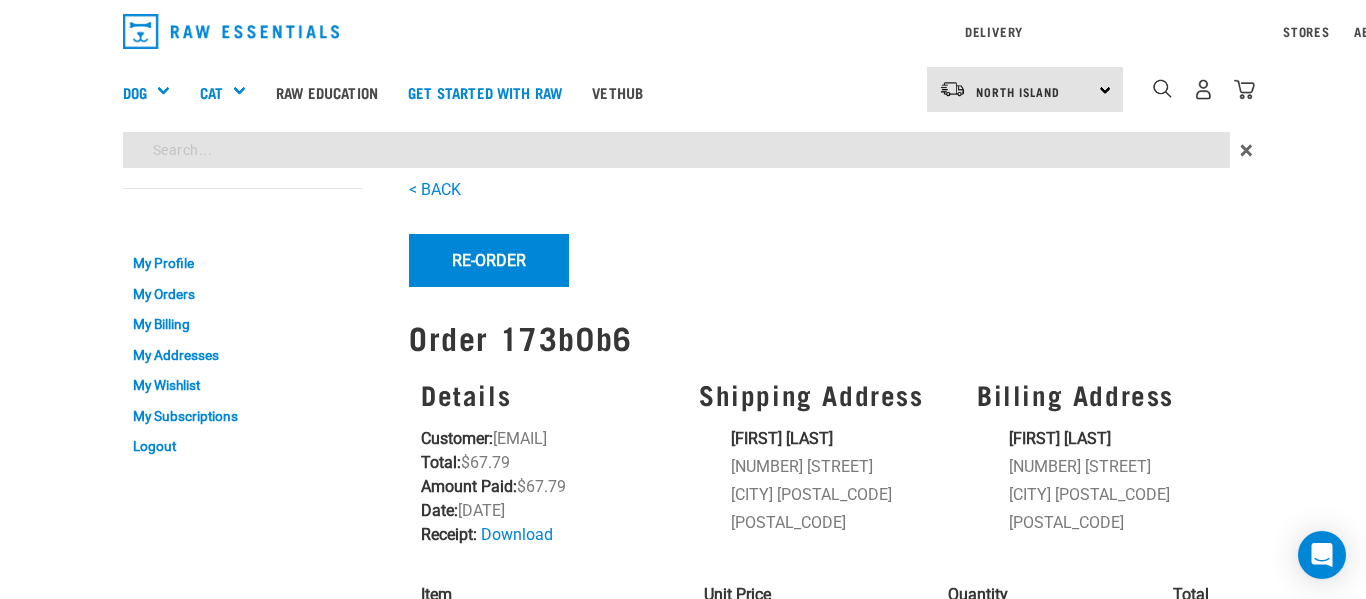 paste on "Tahr, Heart & Tripe Mix" 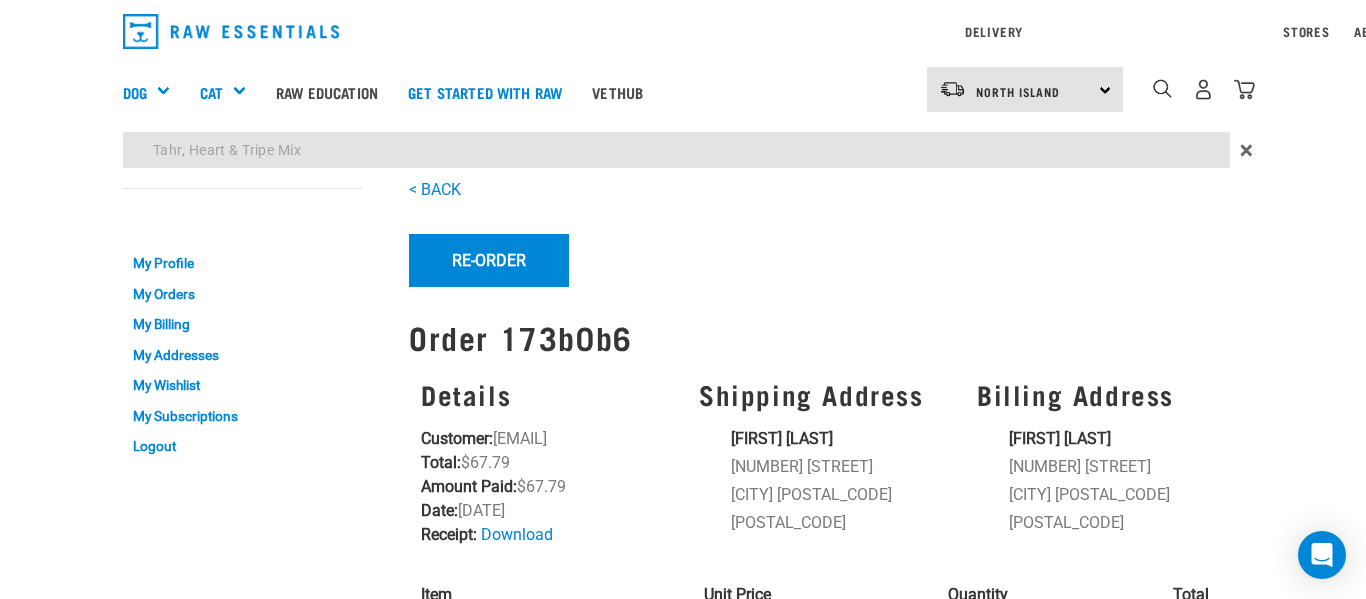 click on "Tahr, Heart & Tripe Mix" at bounding box center (676, 150) 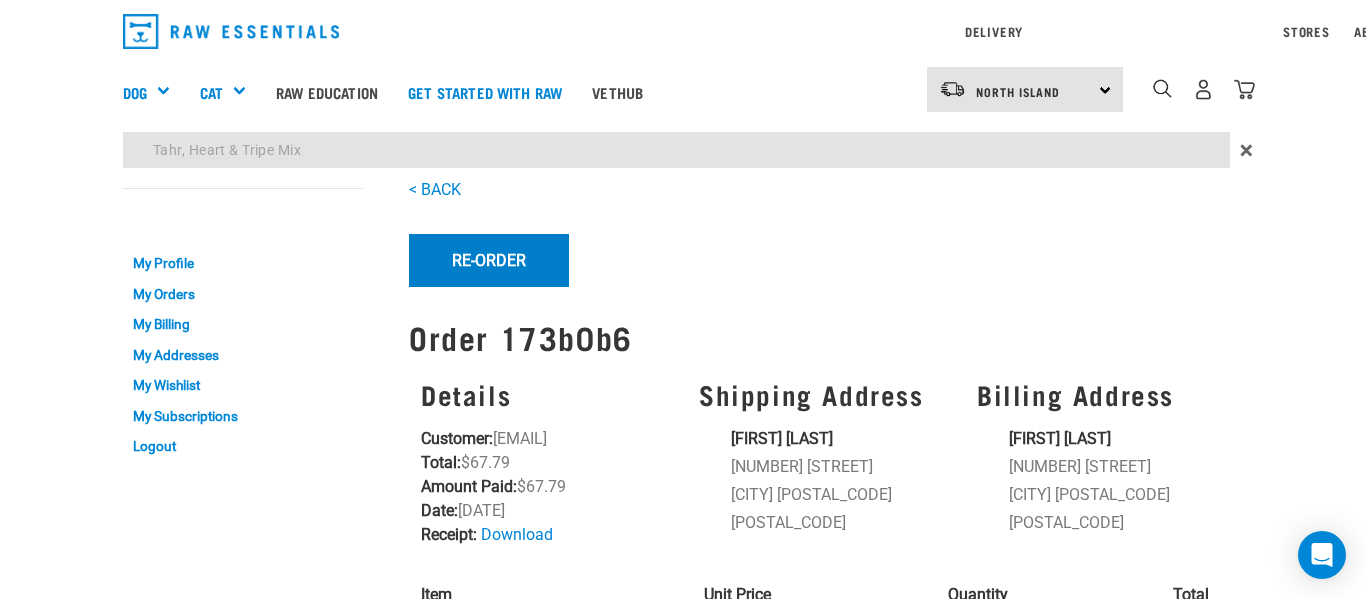 type on "Tahr, Heart & Tripe Mix" 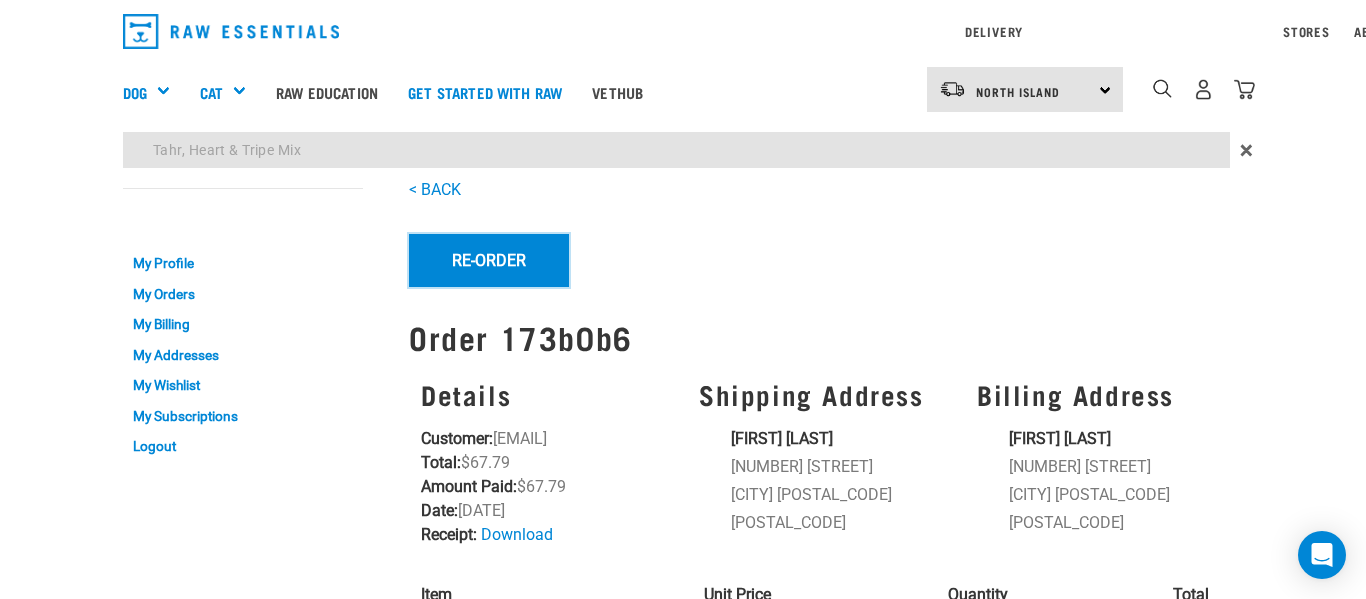 click on "Total: $67.79
Amount Paid: $67.79
Date: [DATE]
Receipt: Download
Shipping Address
[FIRST] [LAST]
[NUMBER] [STREET]
[POSTAL_CODE]" at bounding box center (826, 549) 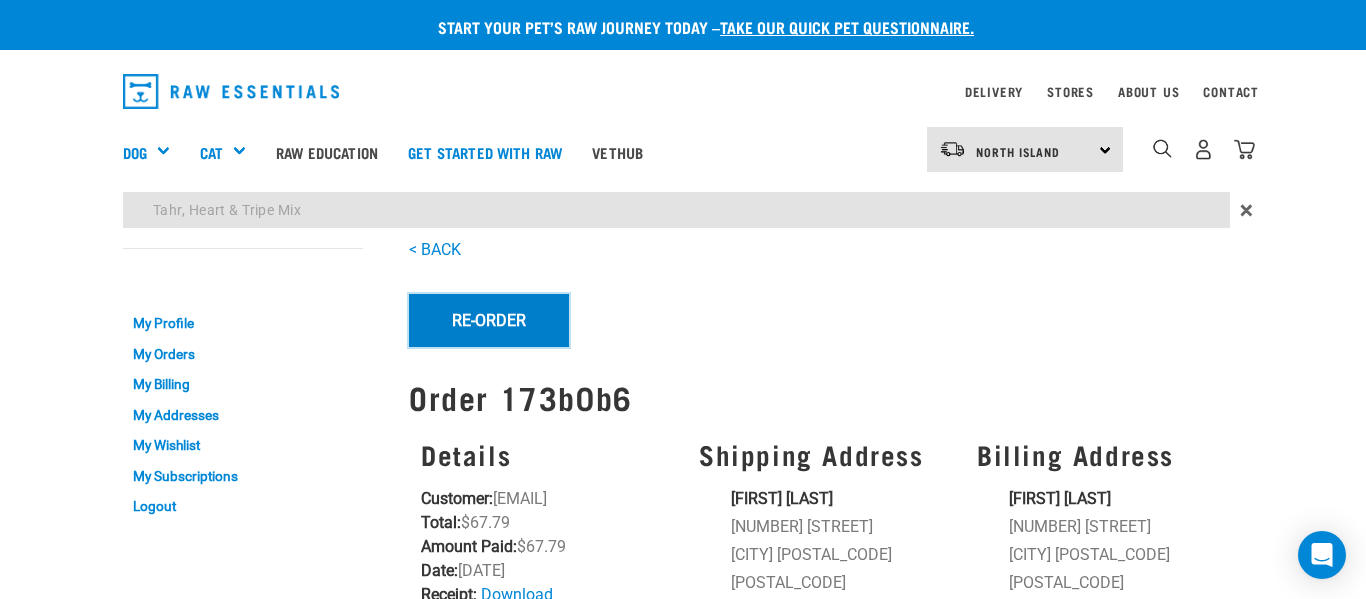click on "Re-Order" at bounding box center (489, 320) 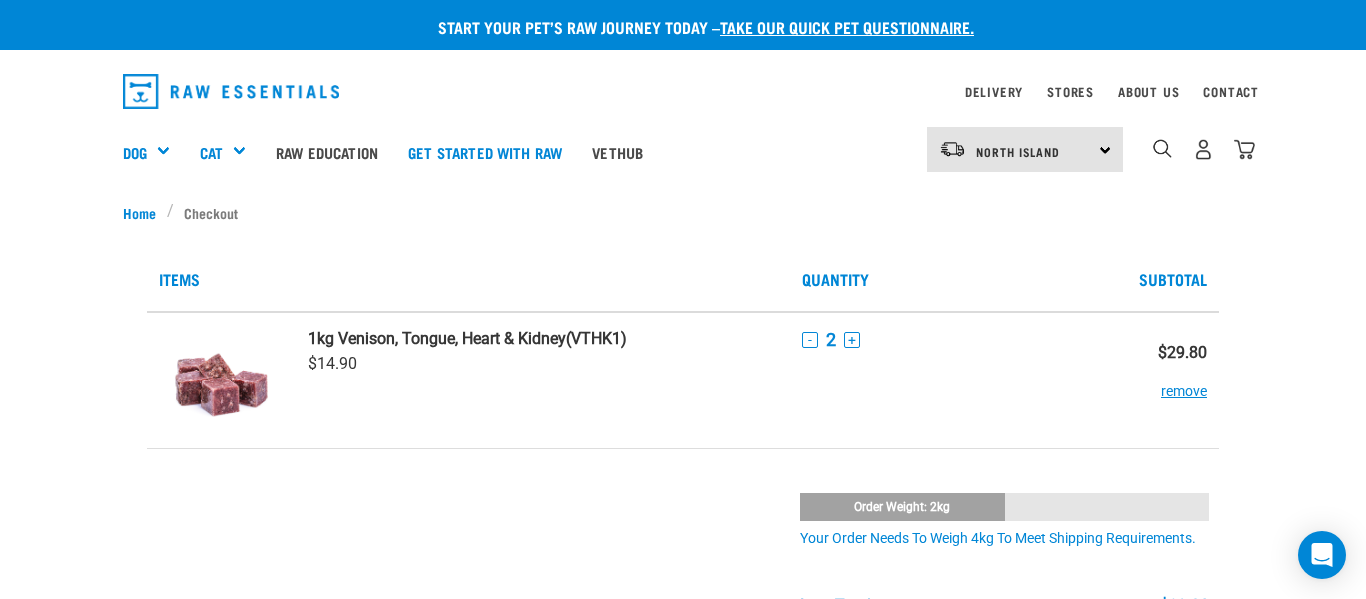 scroll, scrollTop: 0, scrollLeft: 0, axis: both 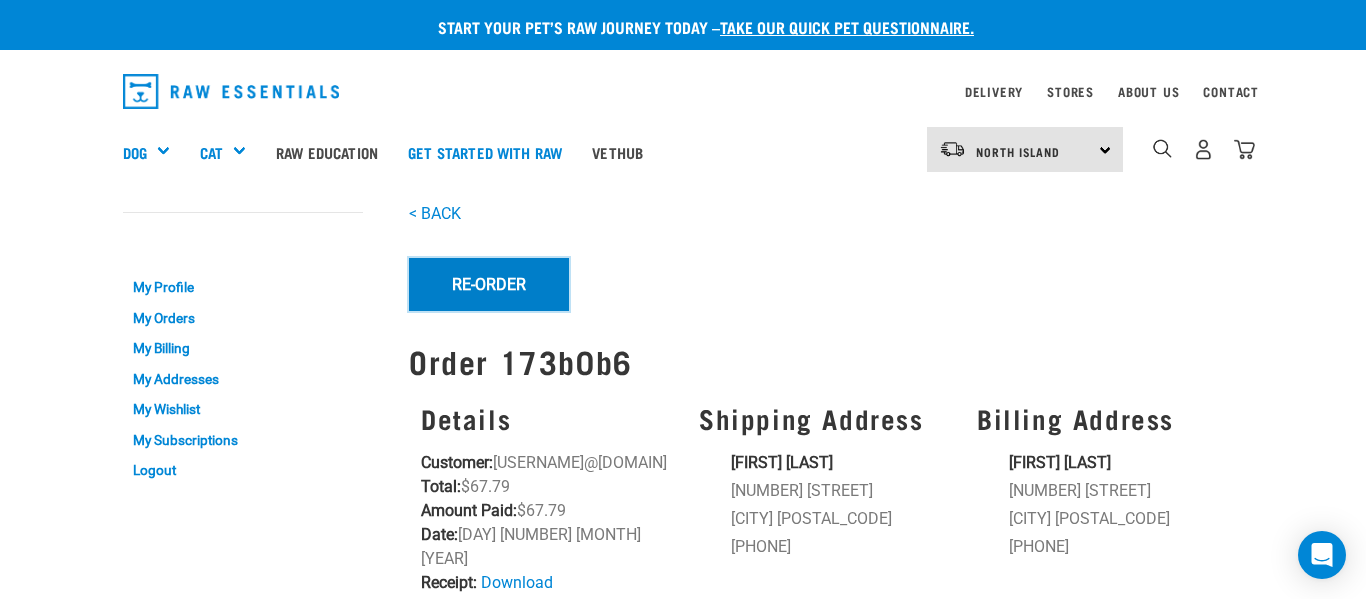 click on "Re-Order" at bounding box center [489, 284] 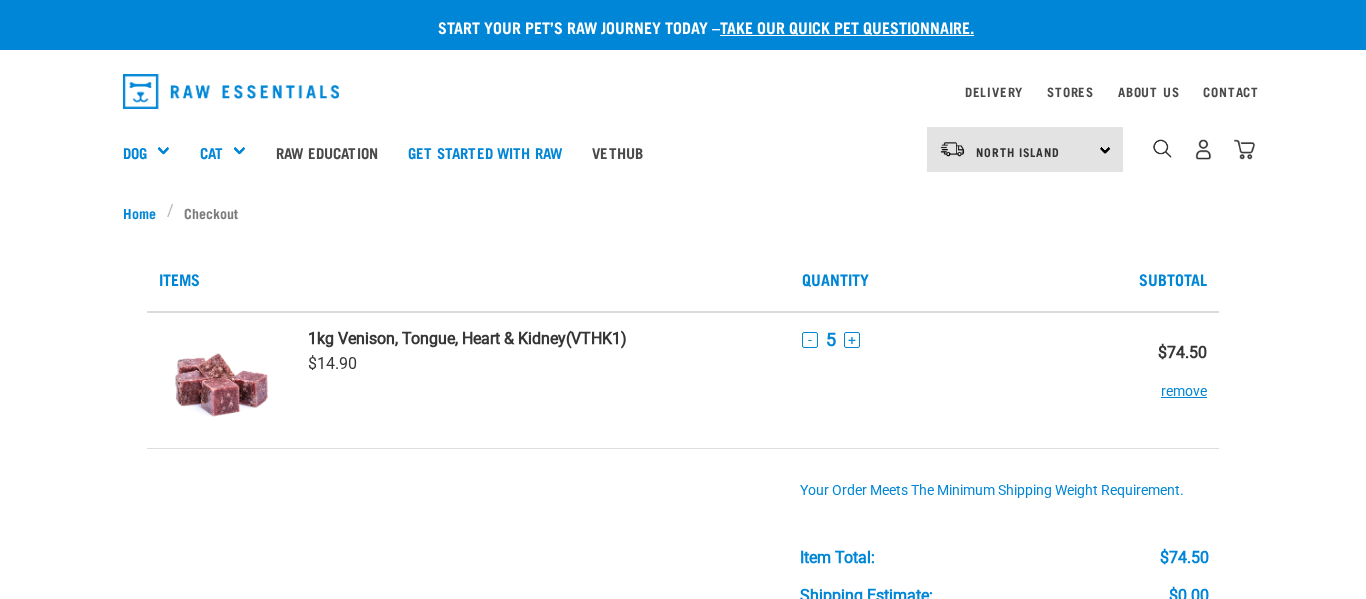 scroll, scrollTop: 0, scrollLeft: 0, axis: both 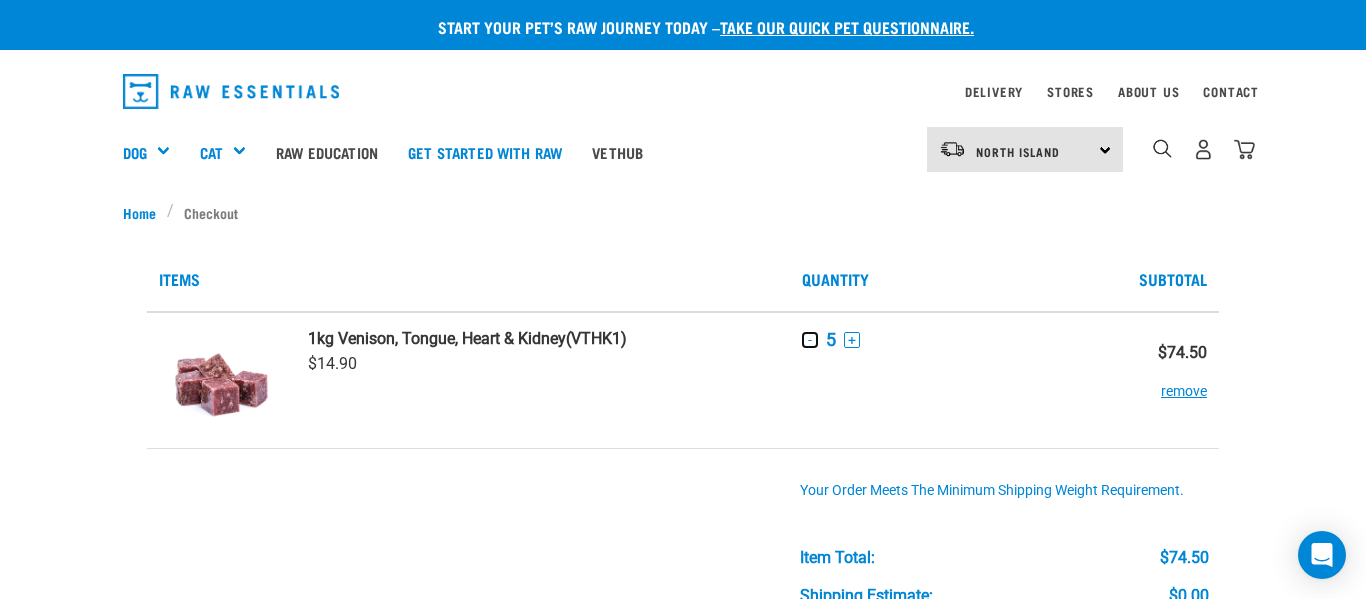 click on "-" at bounding box center (810, 340) 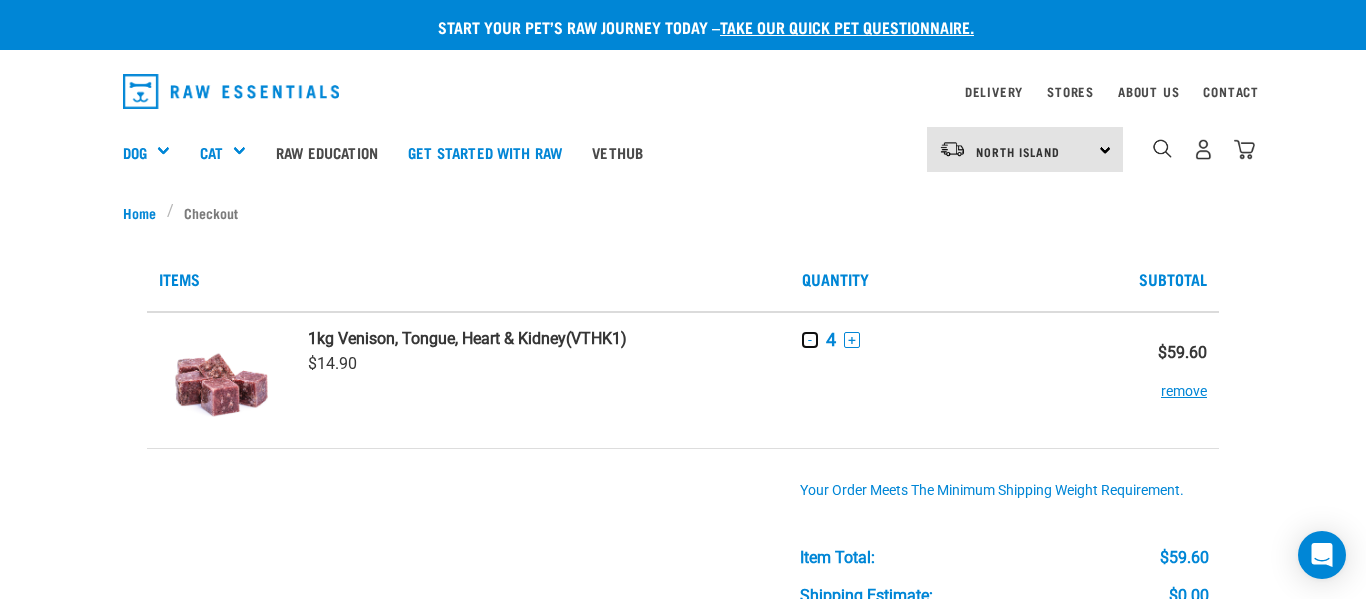 click on "-" at bounding box center (810, 340) 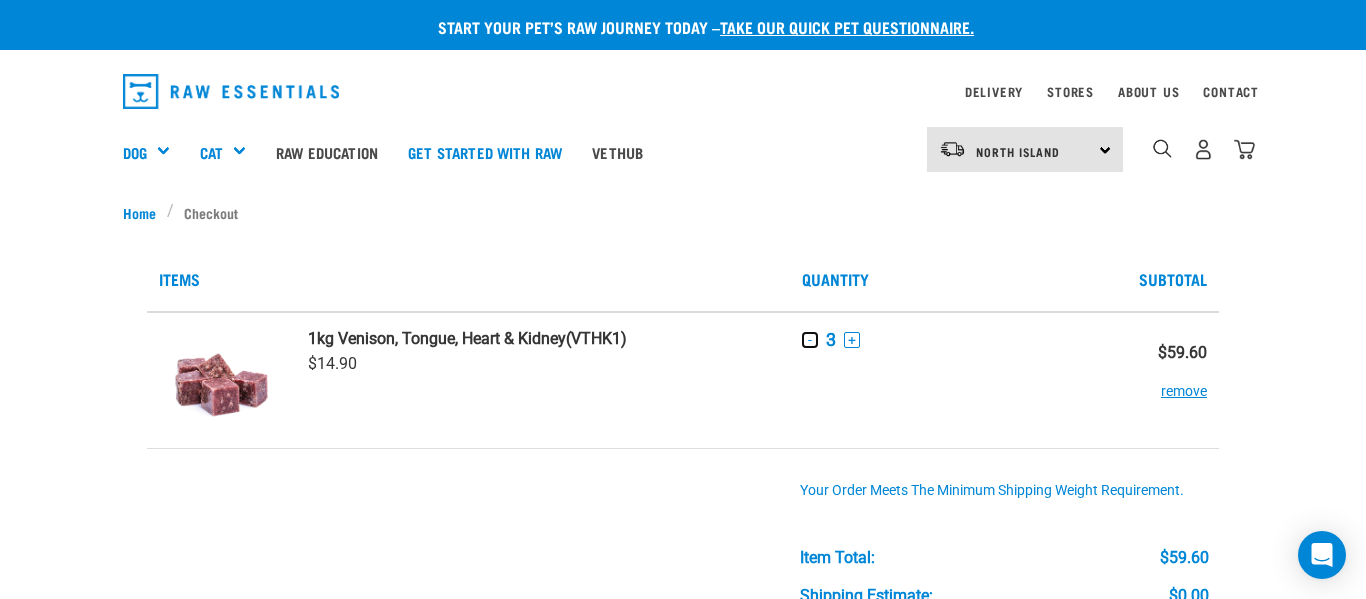 click on "-" at bounding box center (810, 340) 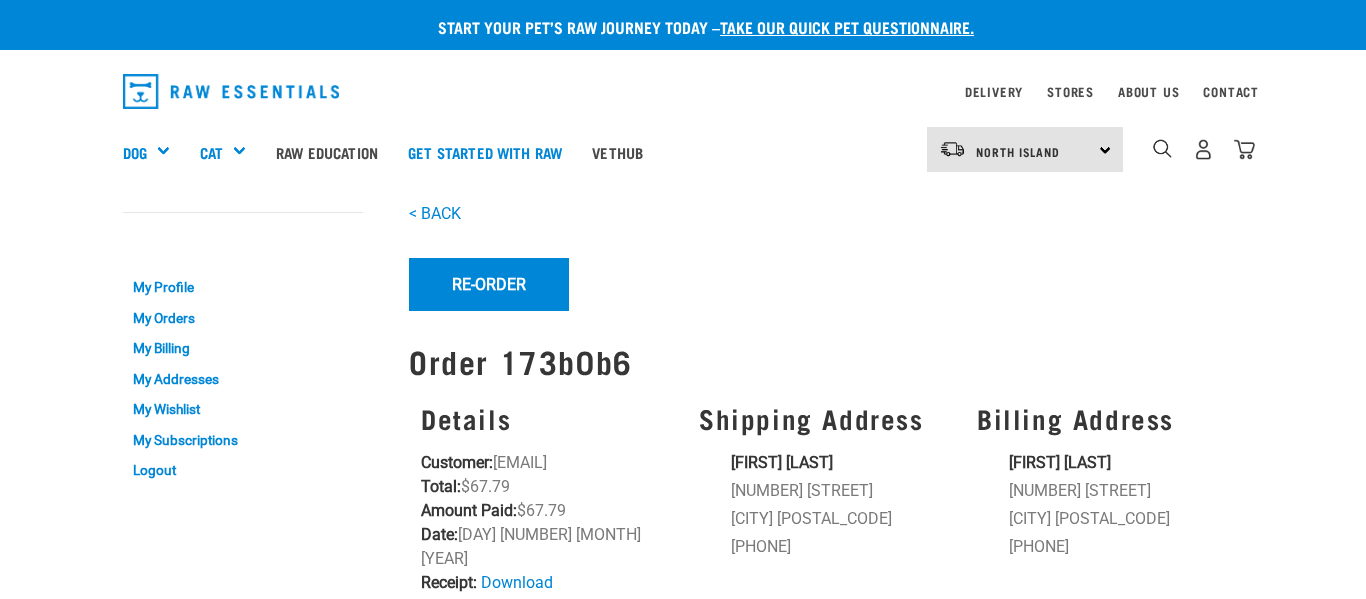 scroll, scrollTop: 0, scrollLeft: 0, axis: both 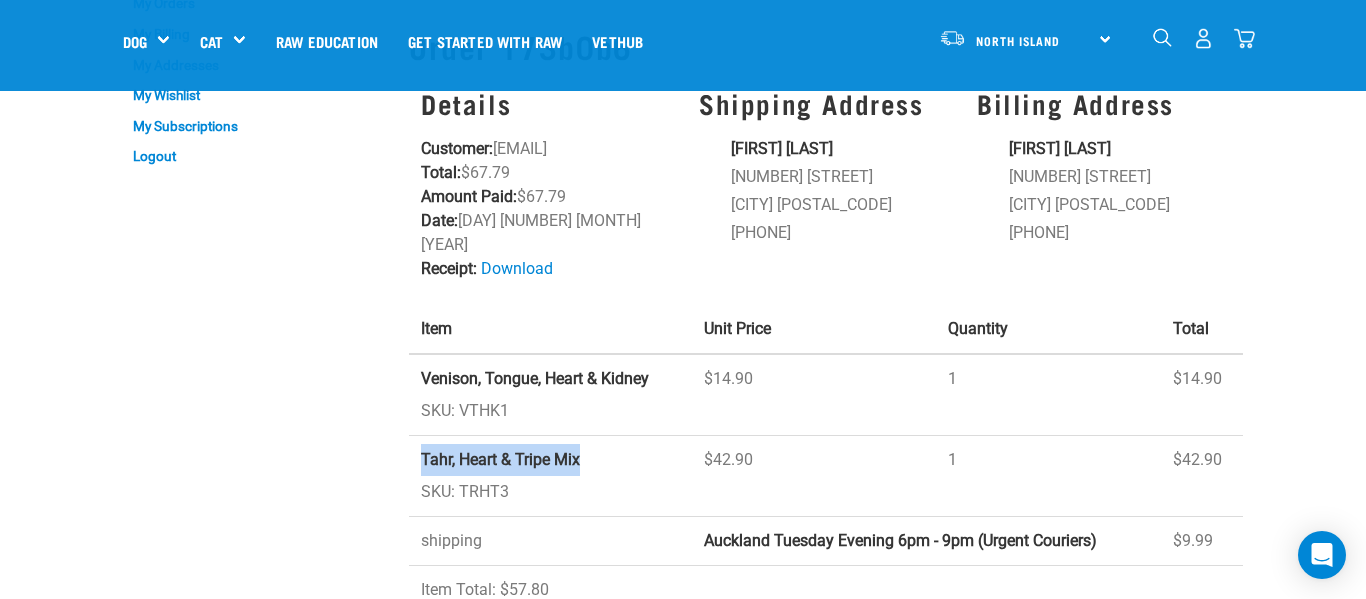 drag, startPoint x: 587, startPoint y: 458, endPoint x: 416, endPoint y: 471, distance: 171.49344 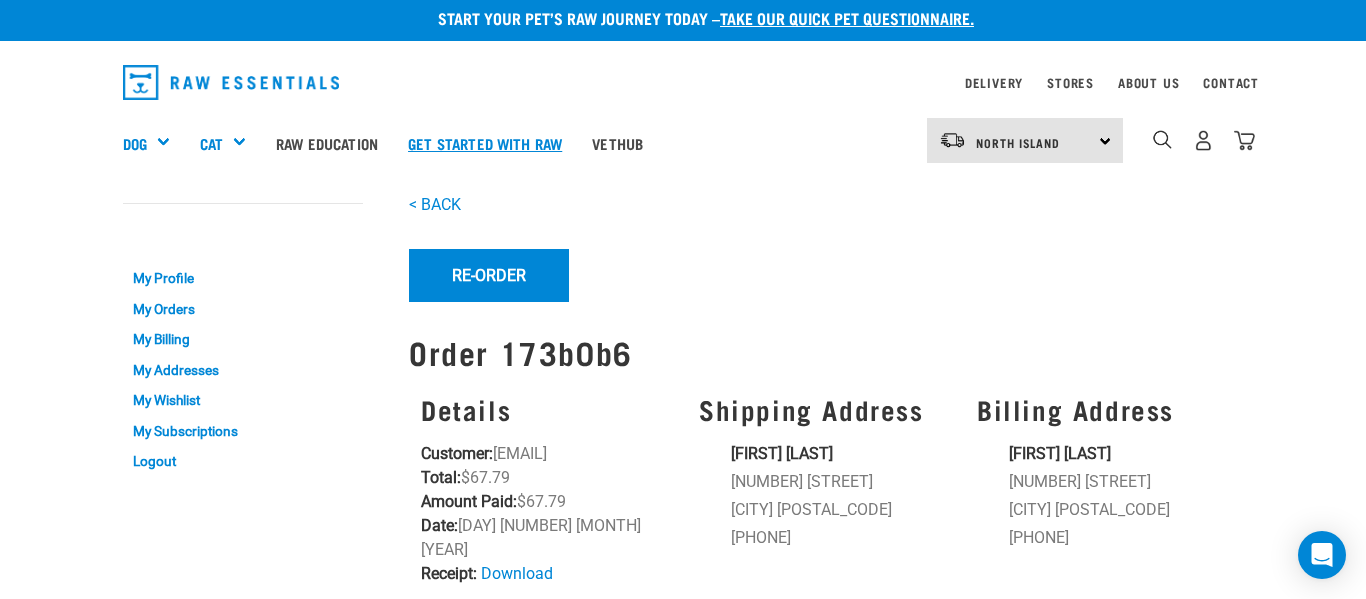 scroll, scrollTop: 0, scrollLeft: 0, axis: both 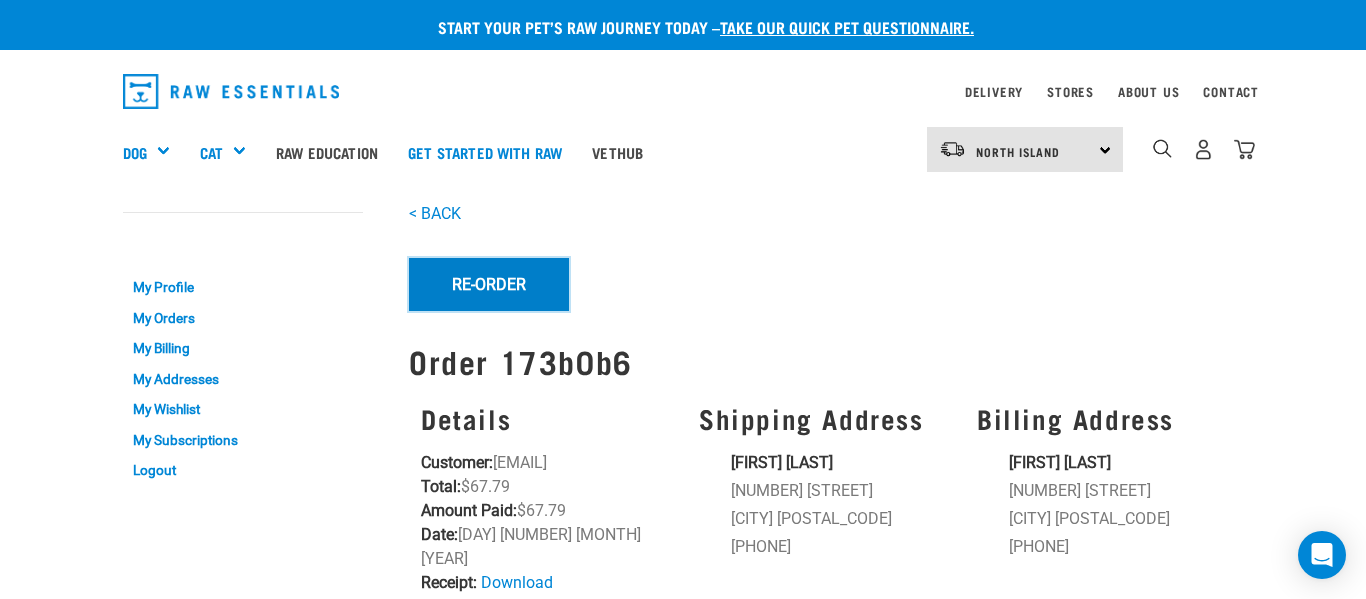 click on "Re-Order" at bounding box center (489, 284) 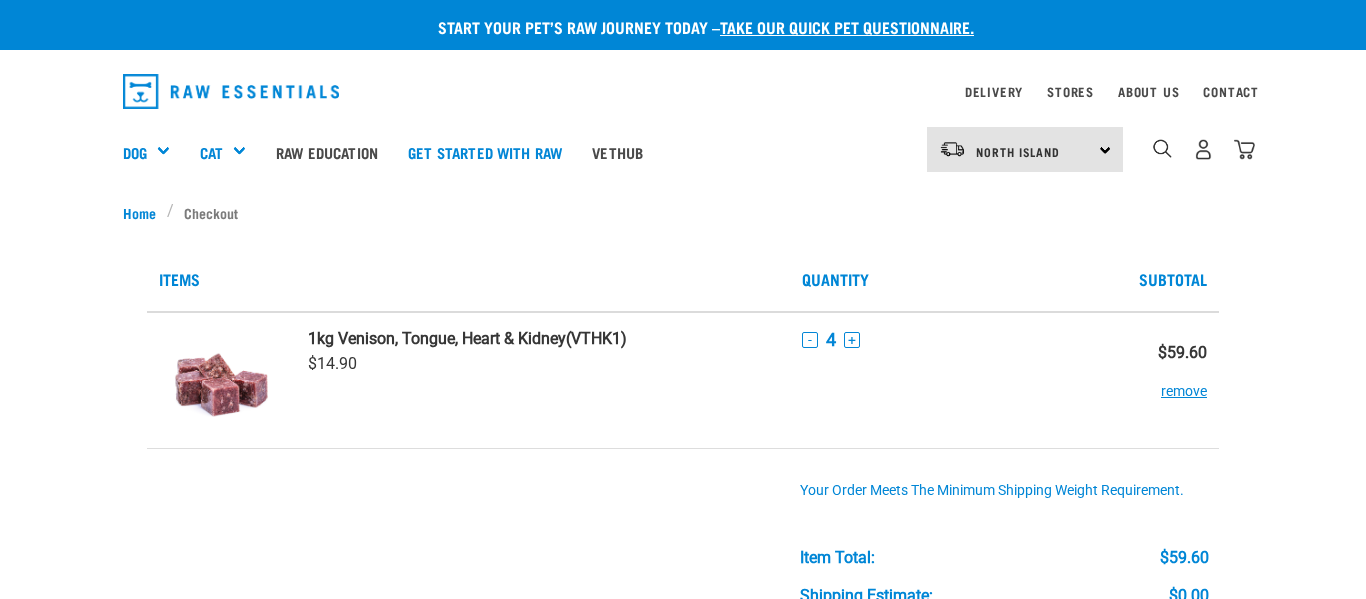 scroll, scrollTop: 0, scrollLeft: 0, axis: both 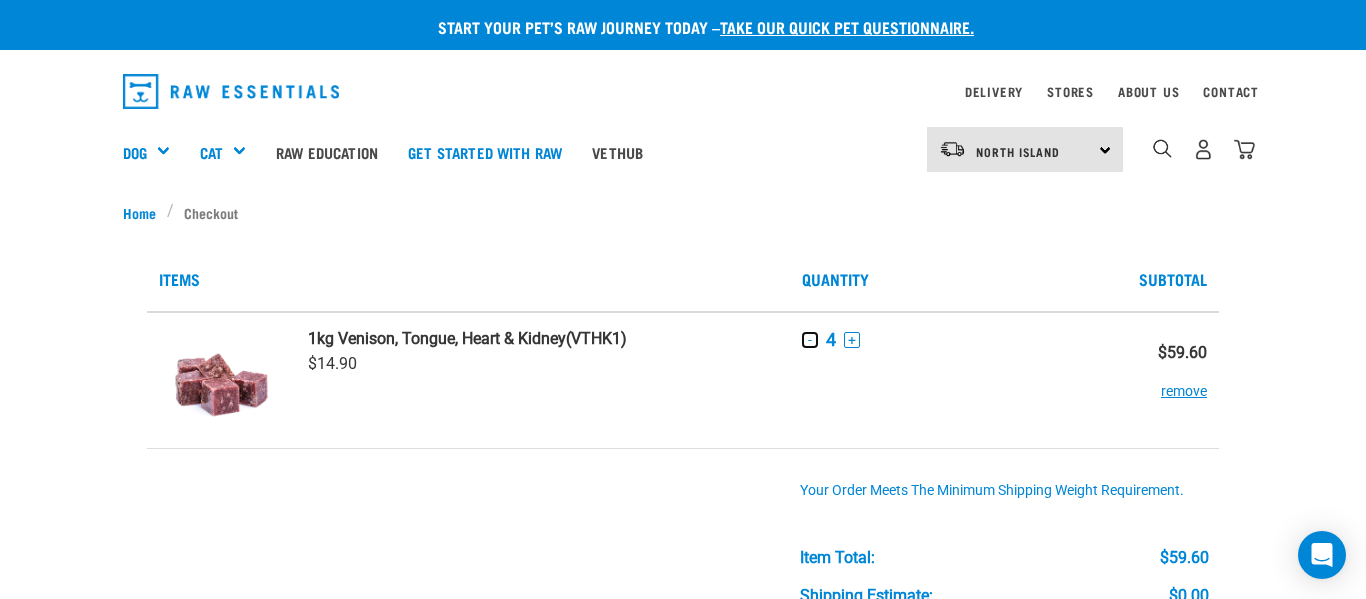 click on "-" at bounding box center (810, 340) 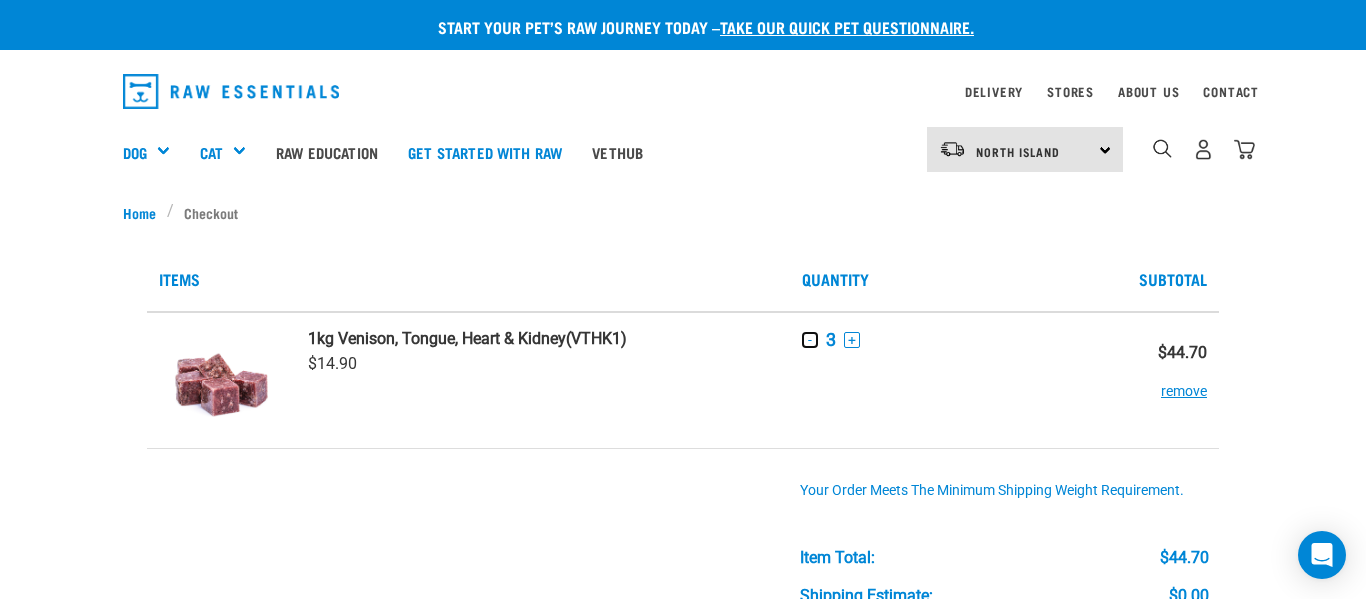 click on "-" at bounding box center (810, 340) 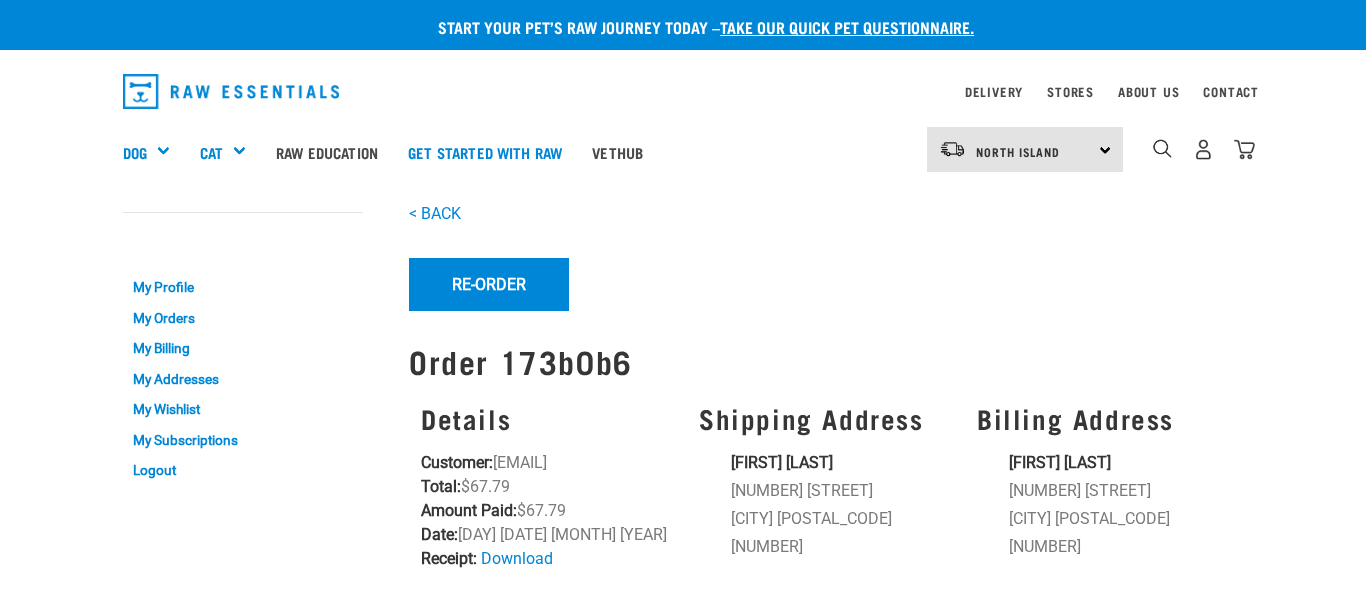 scroll, scrollTop: 0, scrollLeft: 0, axis: both 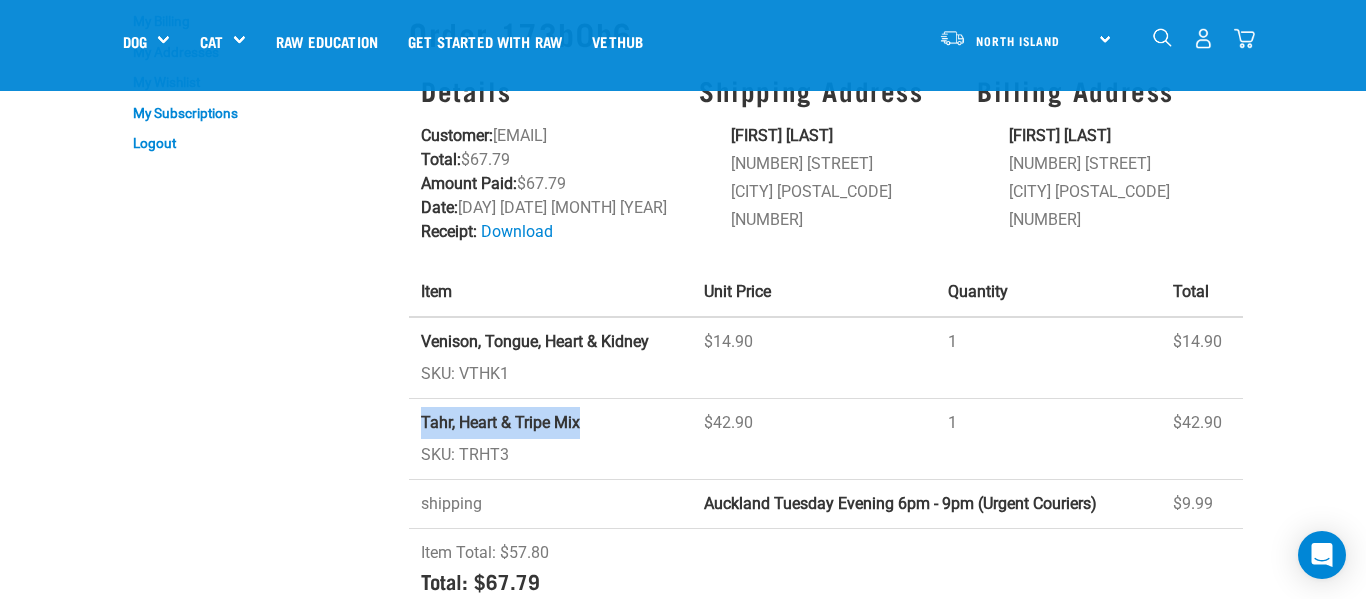drag, startPoint x: 594, startPoint y: 453, endPoint x: 419, endPoint y: 448, distance: 175.07141 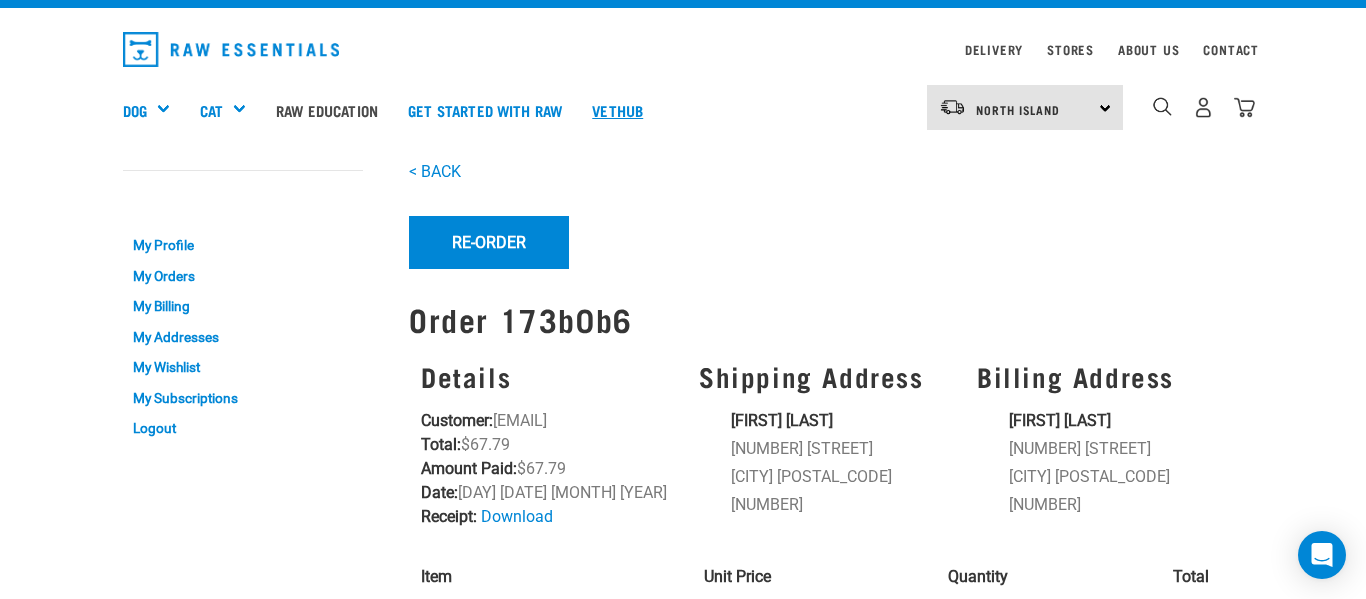 scroll, scrollTop: 0, scrollLeft: 0, axis: both 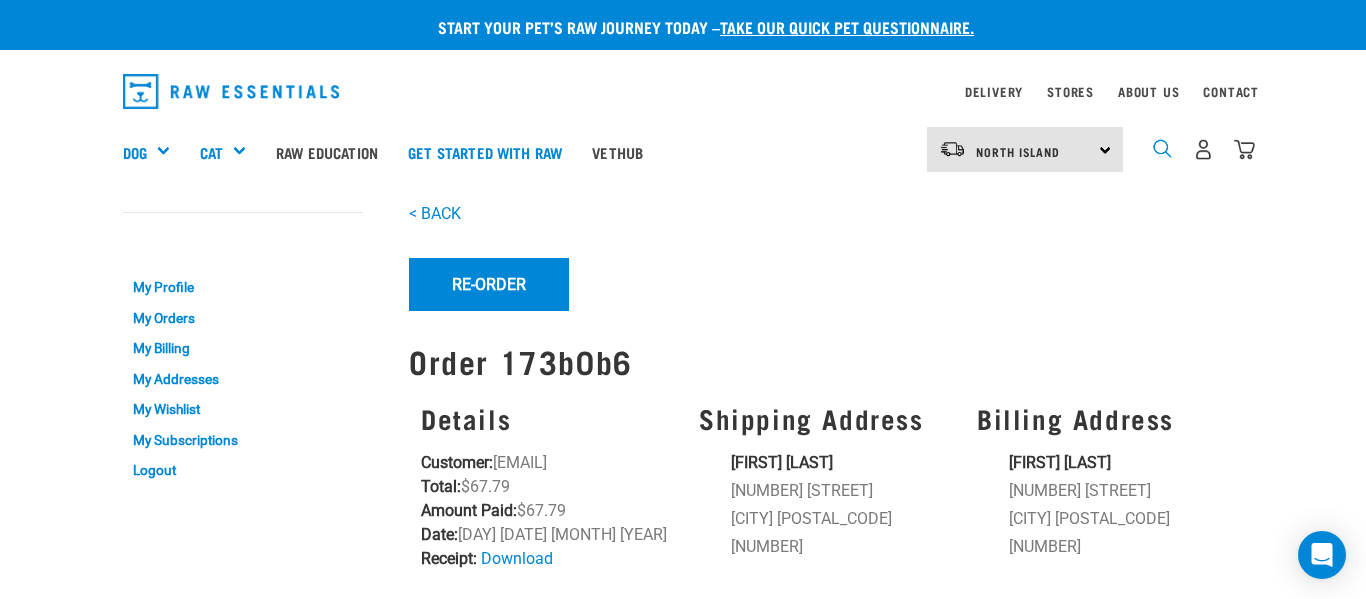 click at bounding box center (1162, 148) 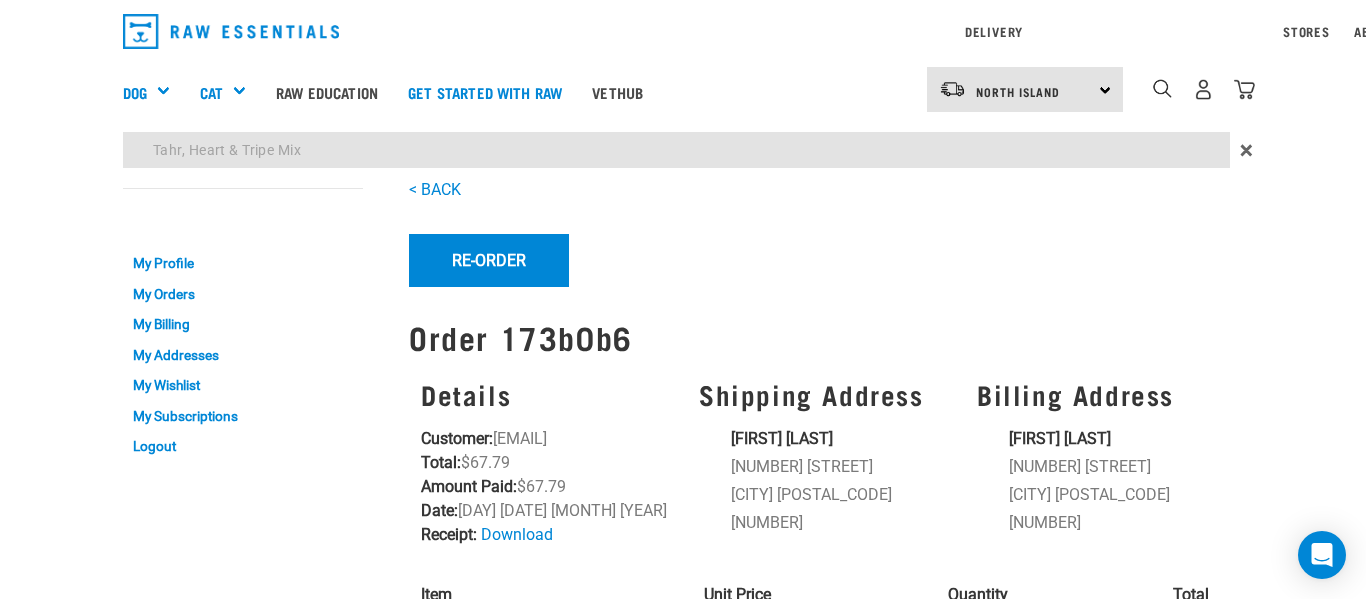 drag, startPoint x: 359, startPoint y: 214, endPoint x: 350, endPoint y: 201, distance: 15.811388 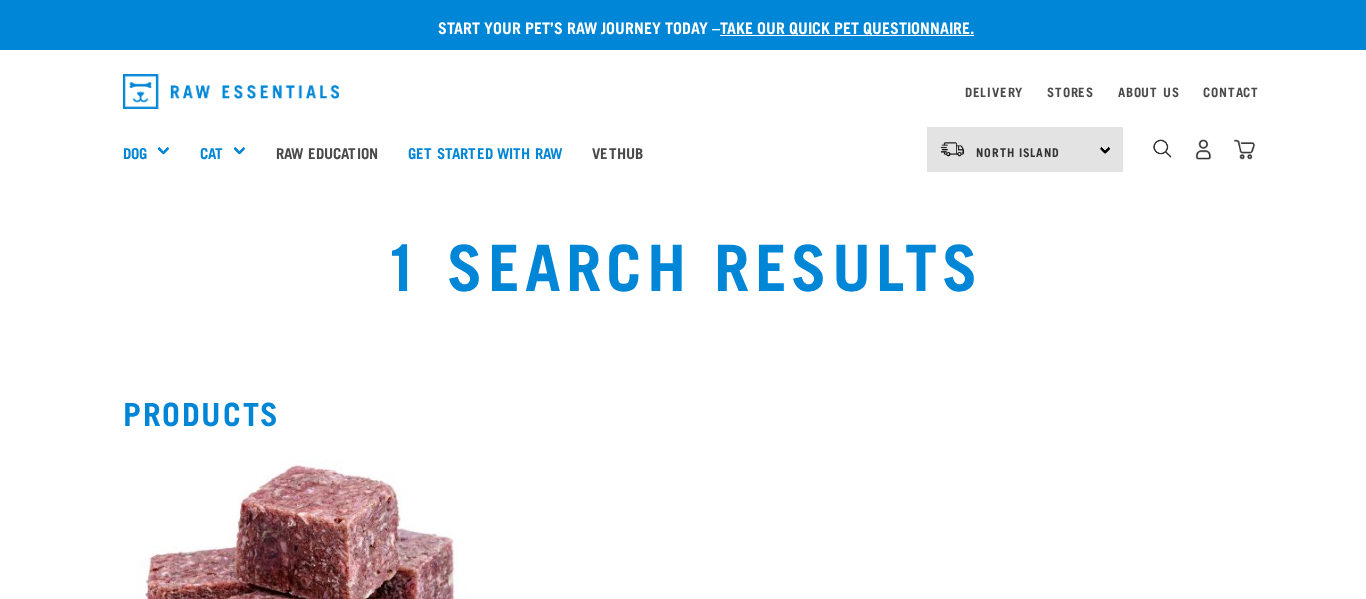 scroll, scrollTop: 0, scrollLeft: 0, axis: both 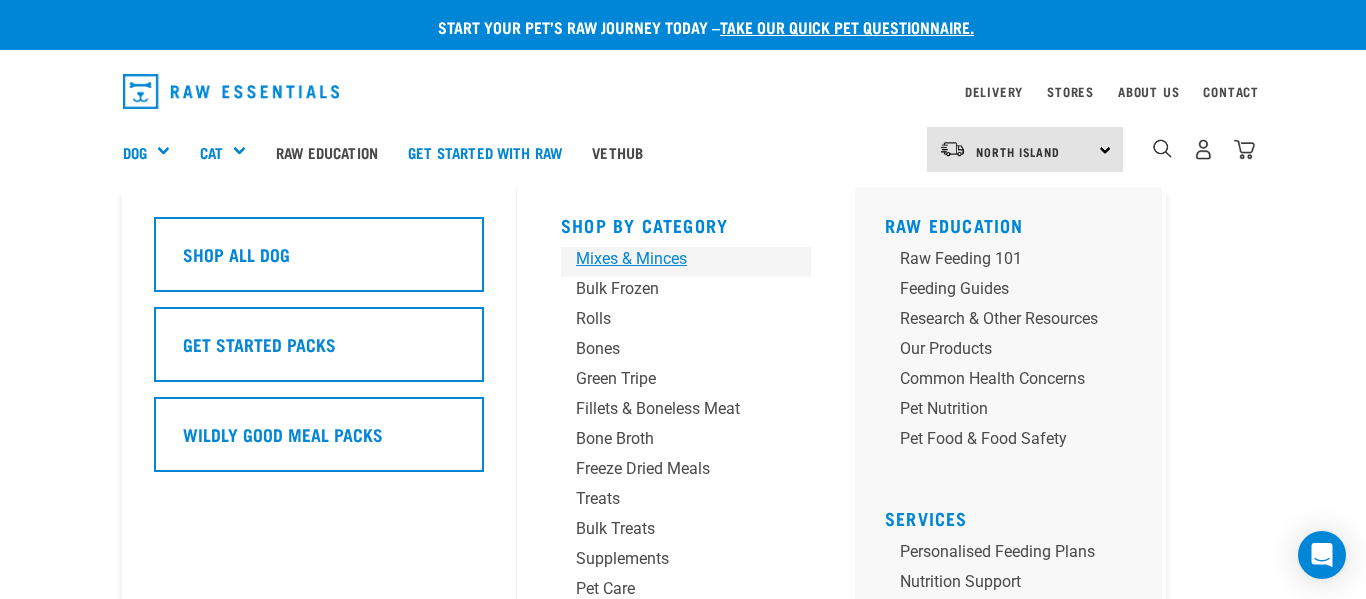 click on "Mixes & Minces" at bounding box center [669, 259] 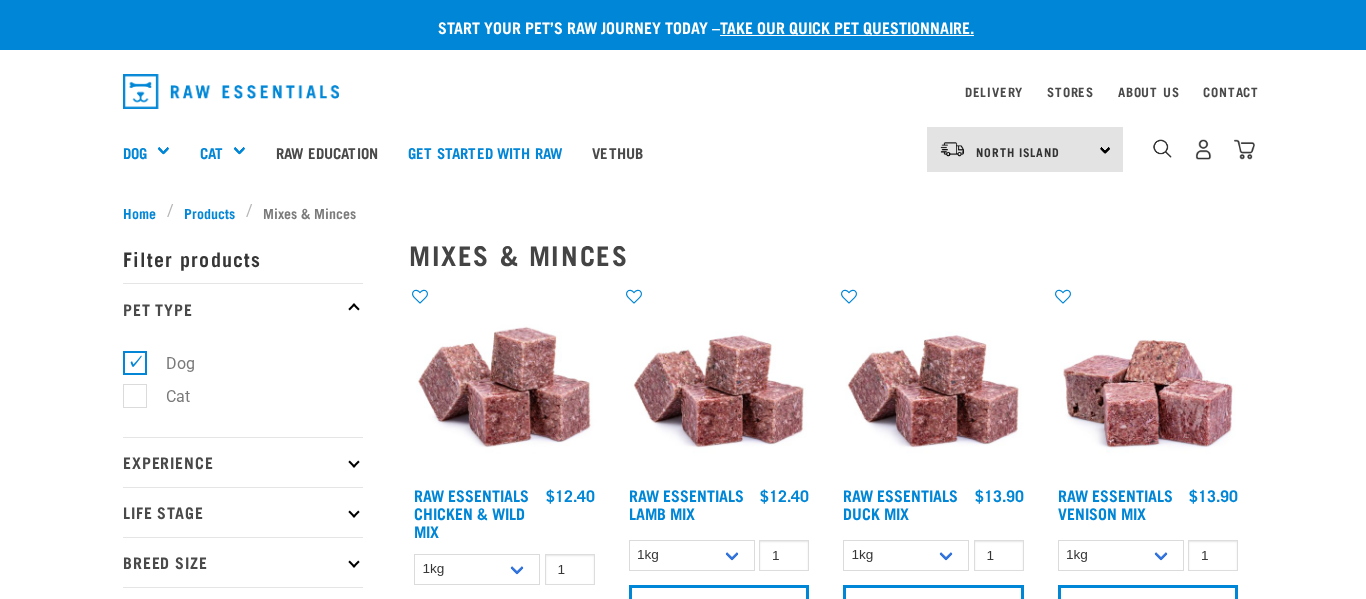 scroll, scrollTop: 0, scrollLeft: 0, axis: both 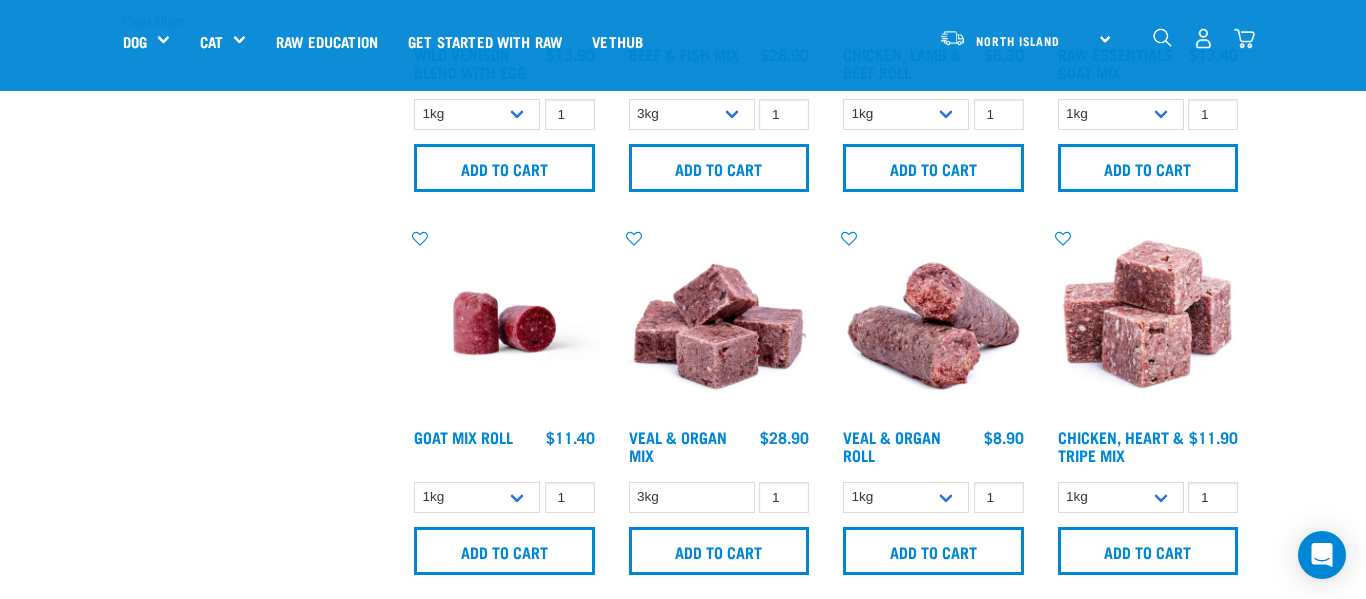 click at bounding box center (504, 323) 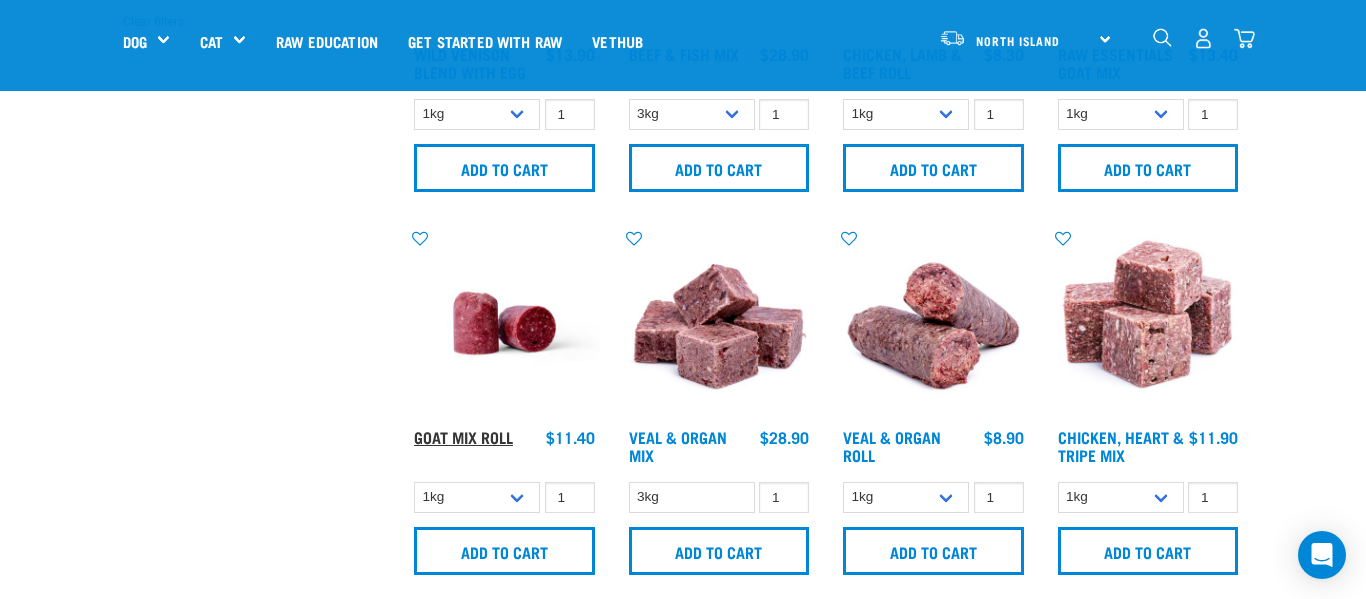 click on "Goat Mix Roll" at bounding box center (463, 436) 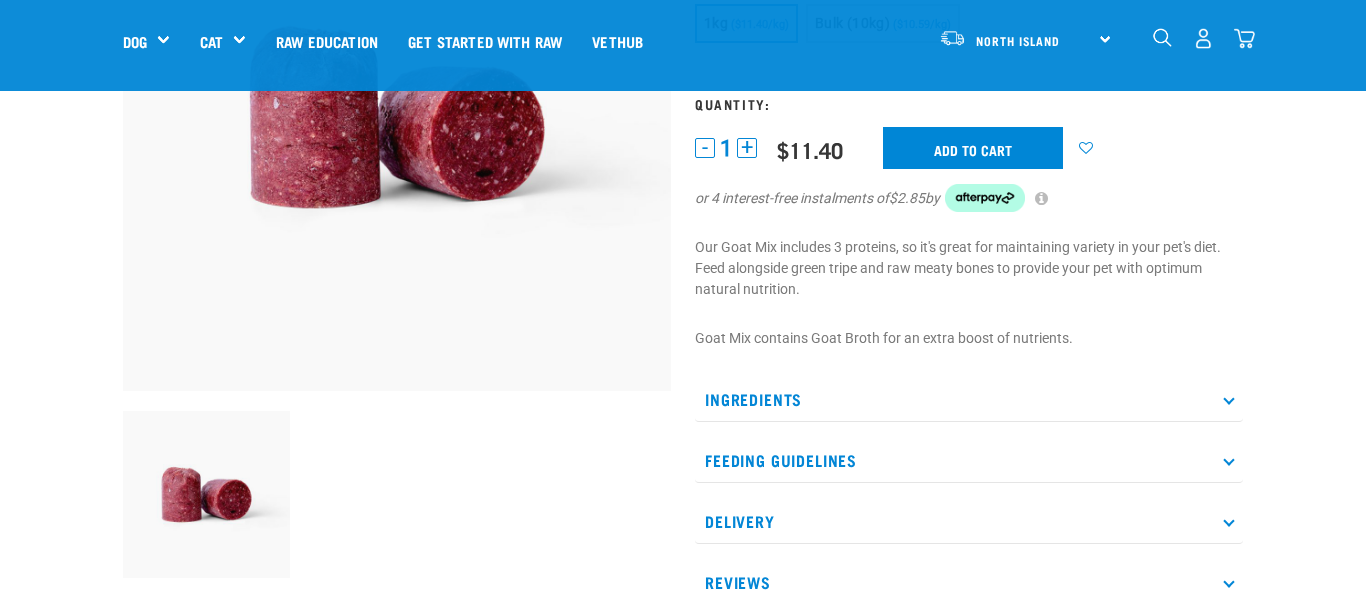 scroll, scrollTop: 309, scrollLeft: 0, axis: vertical 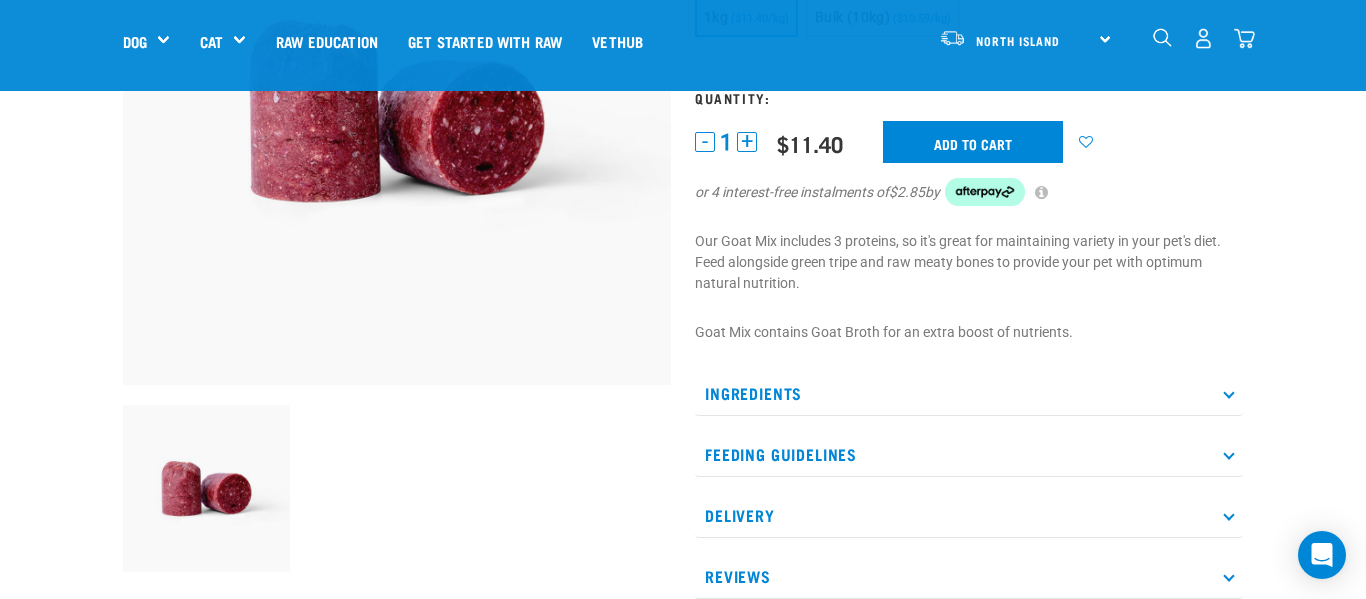 click on "Ingredients" at bounding box center (969, 393) 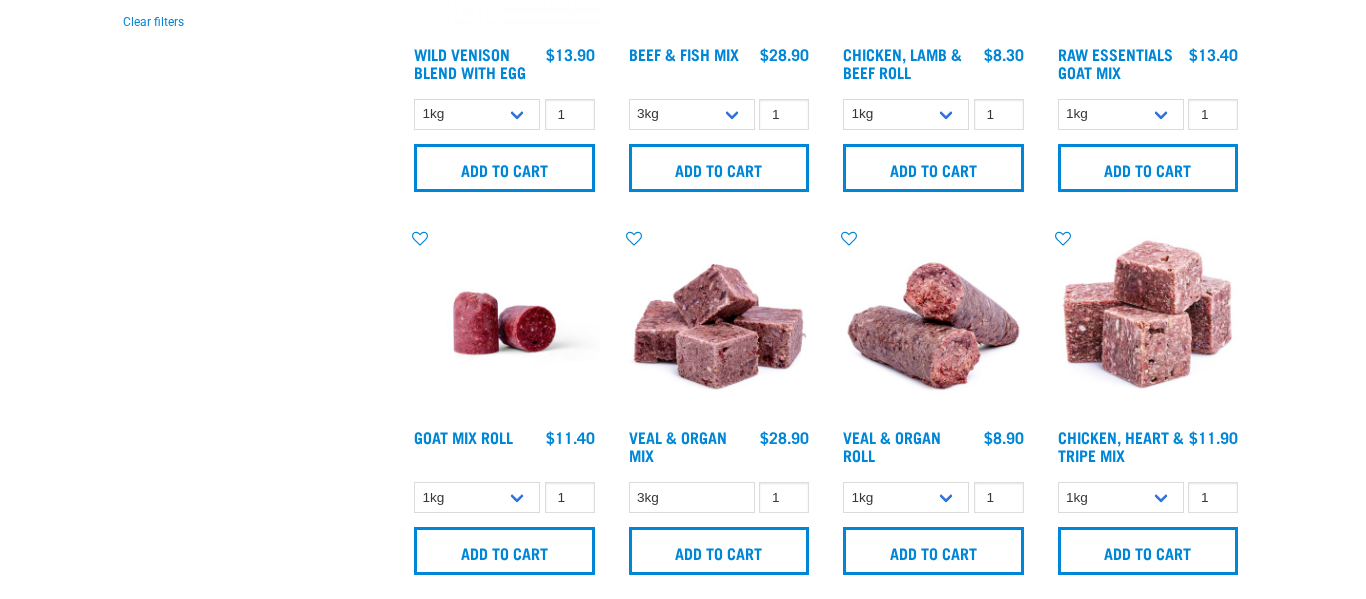 scroll, scrollTop: 838, scrollLeft: 0, axis: vertical 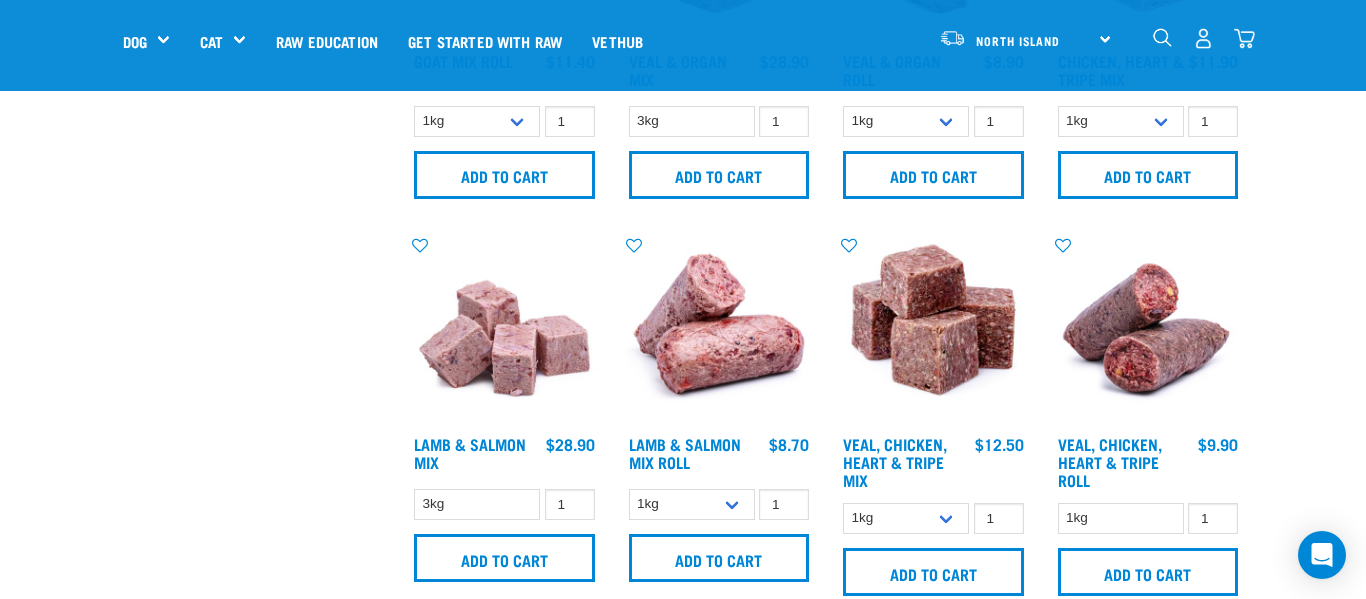 click at bounding box center [504, 330] 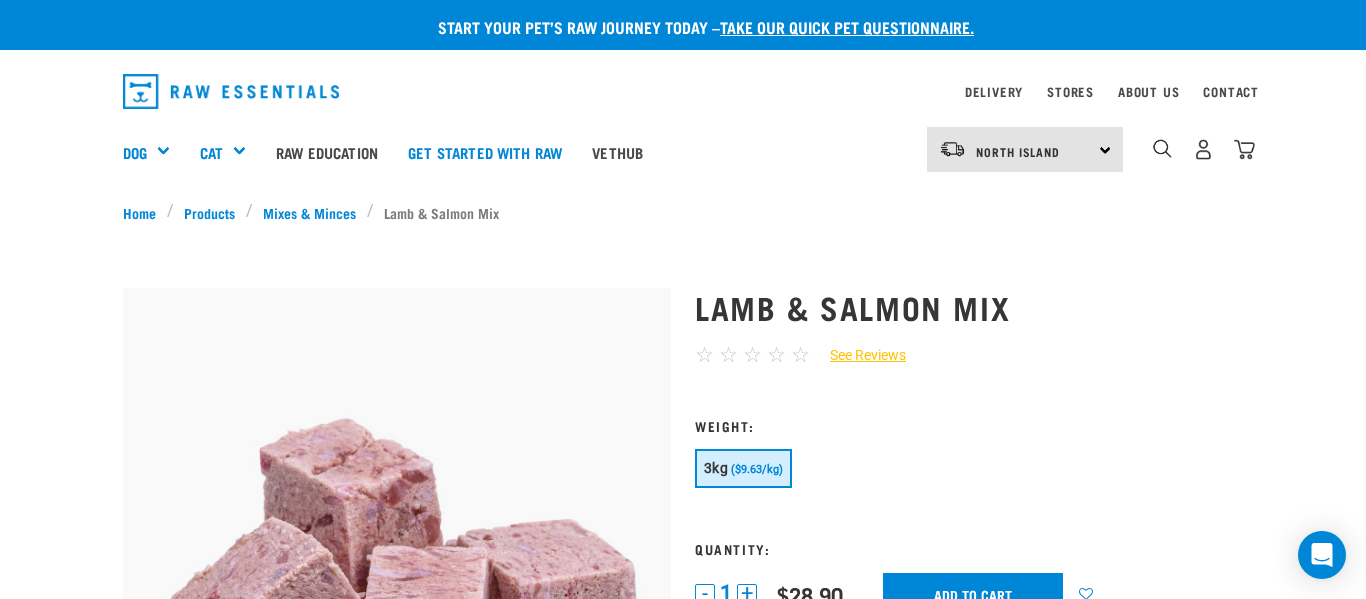 scroll, scrollTop: 0, scrollLeft: 0, axis: both 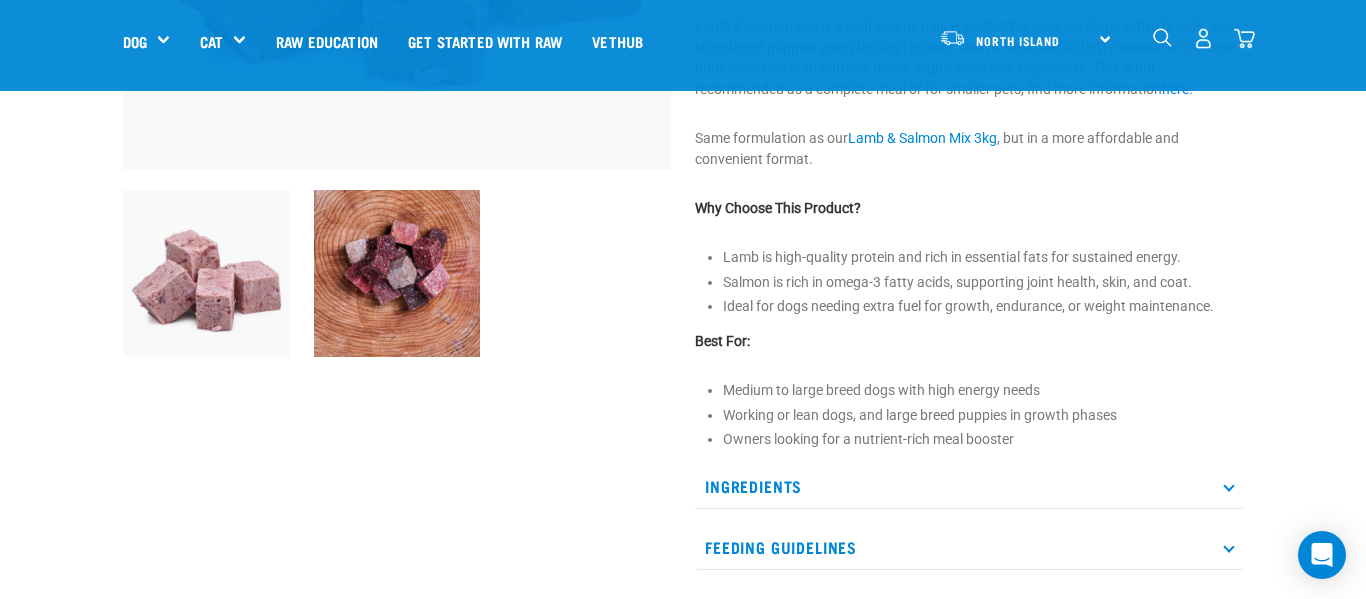click on "Ingredients" at bounding box center (969, 486) 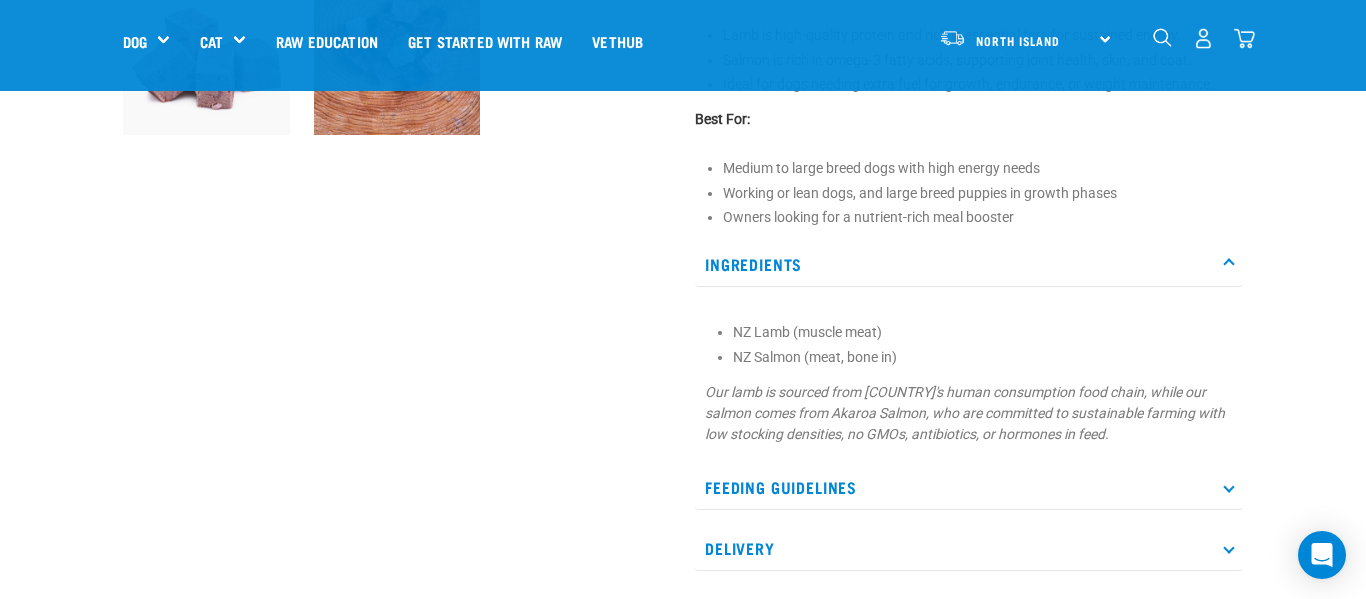 scroll, scrollTop: 747, scrollLeft: 0, axis: vertical 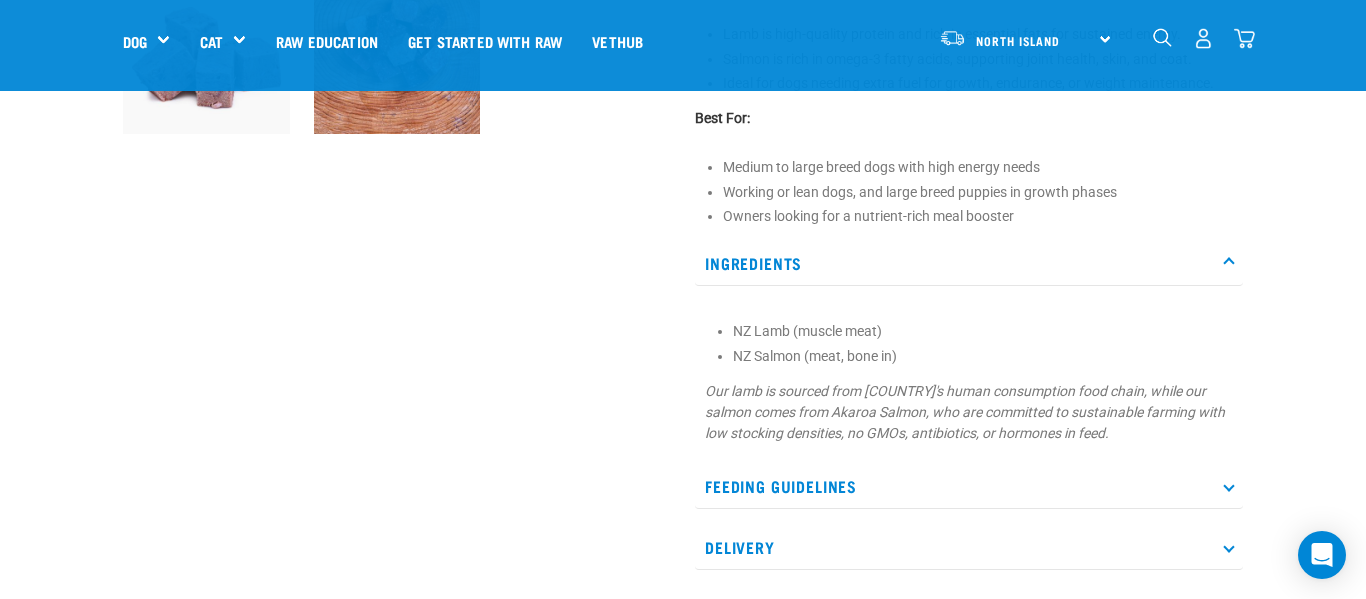 click on "Feeding Guidelines" at bounding box center [969, 486] 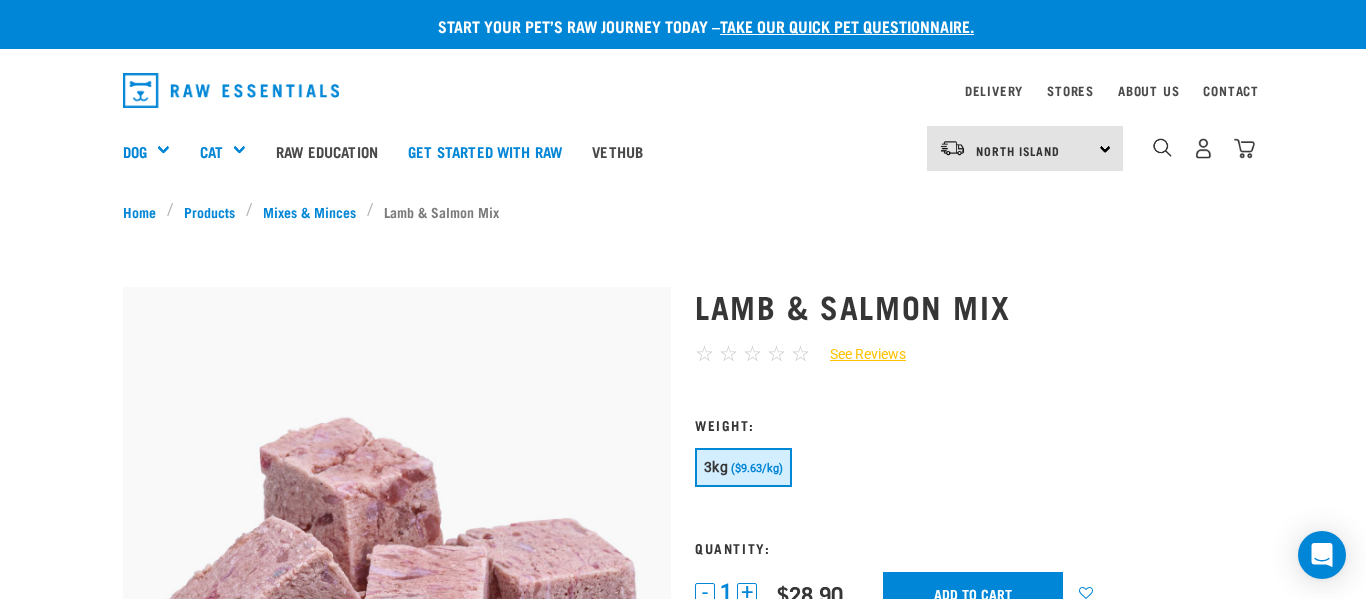 scroll, scrollTop: 0, scrollLeft: 0, axis: both 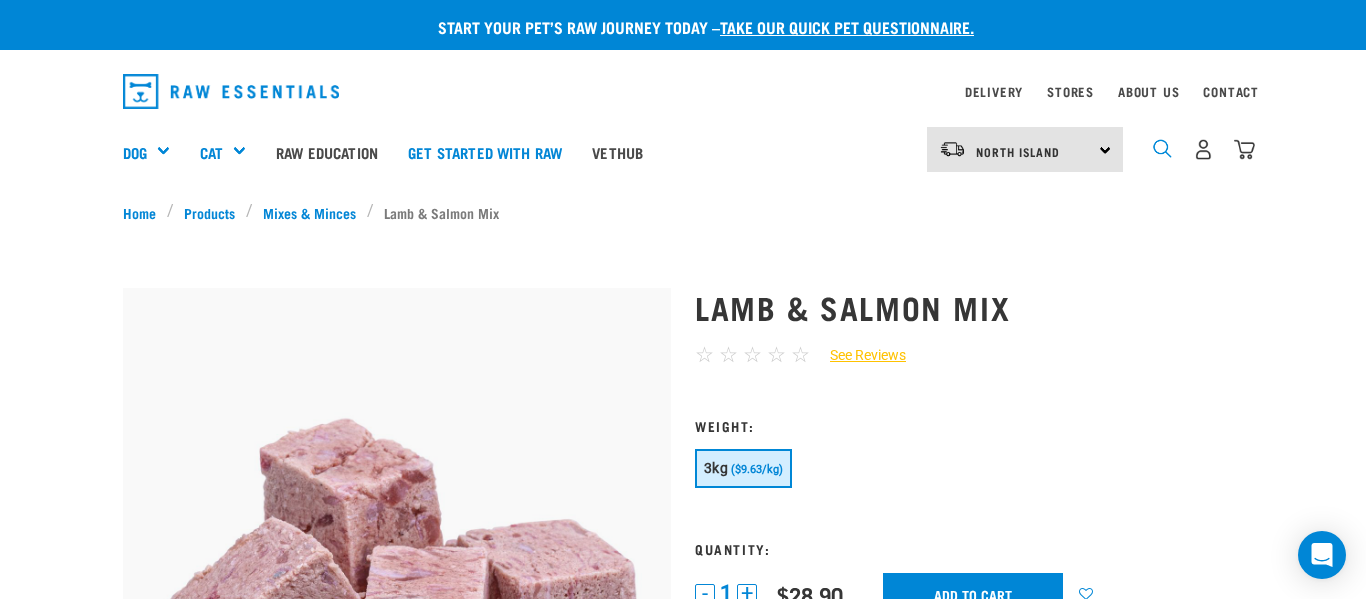 click at bounding box center (1162, 148) 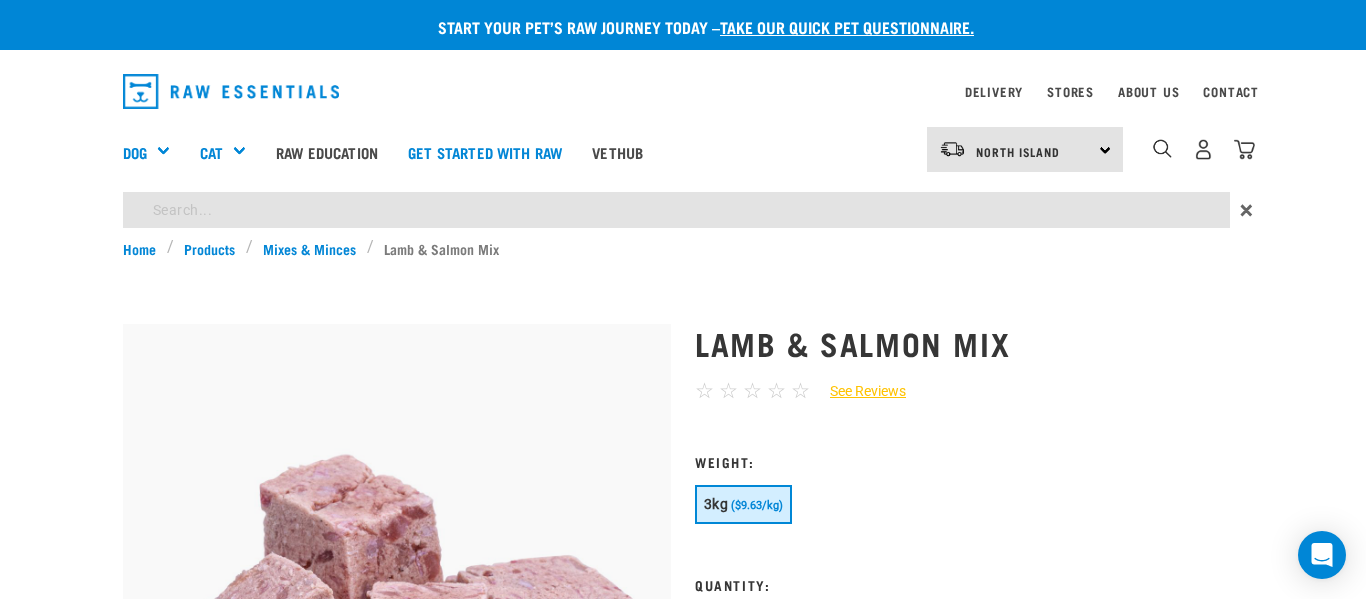 click on "Start your pet’s raw journey today –  take our quick pet questionnaire.
Delivery
Stores
About Us
Contact" at bounding box center (683, 1189) 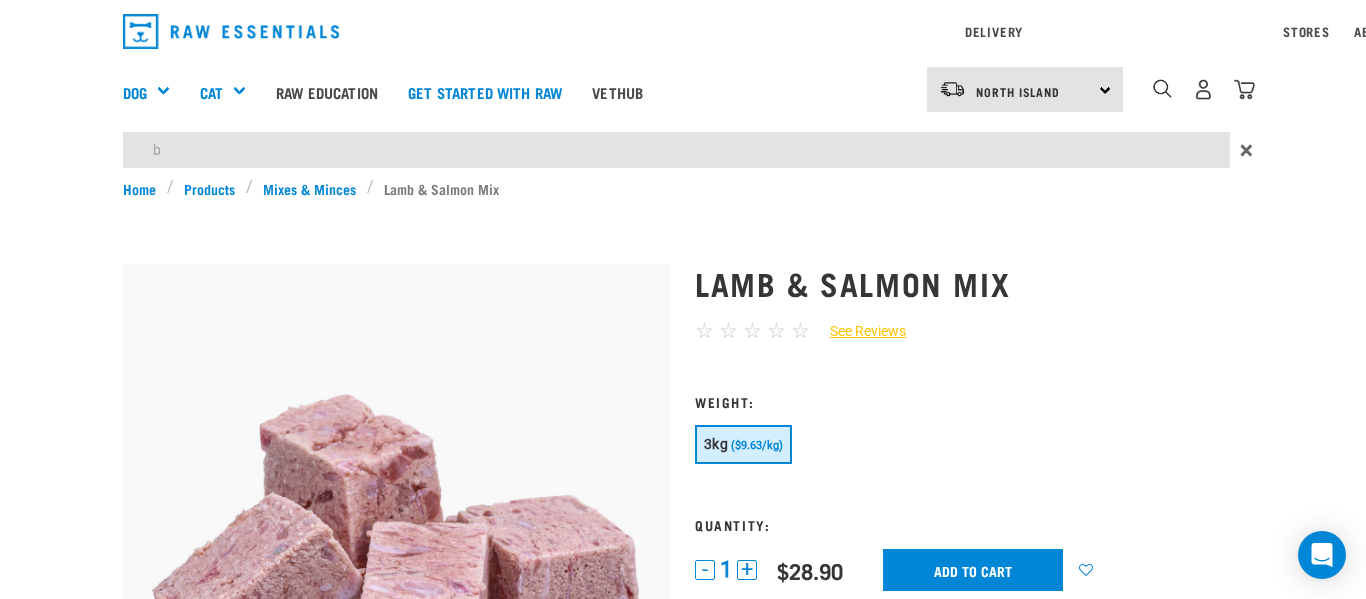 type on "boneless minces and mixes" 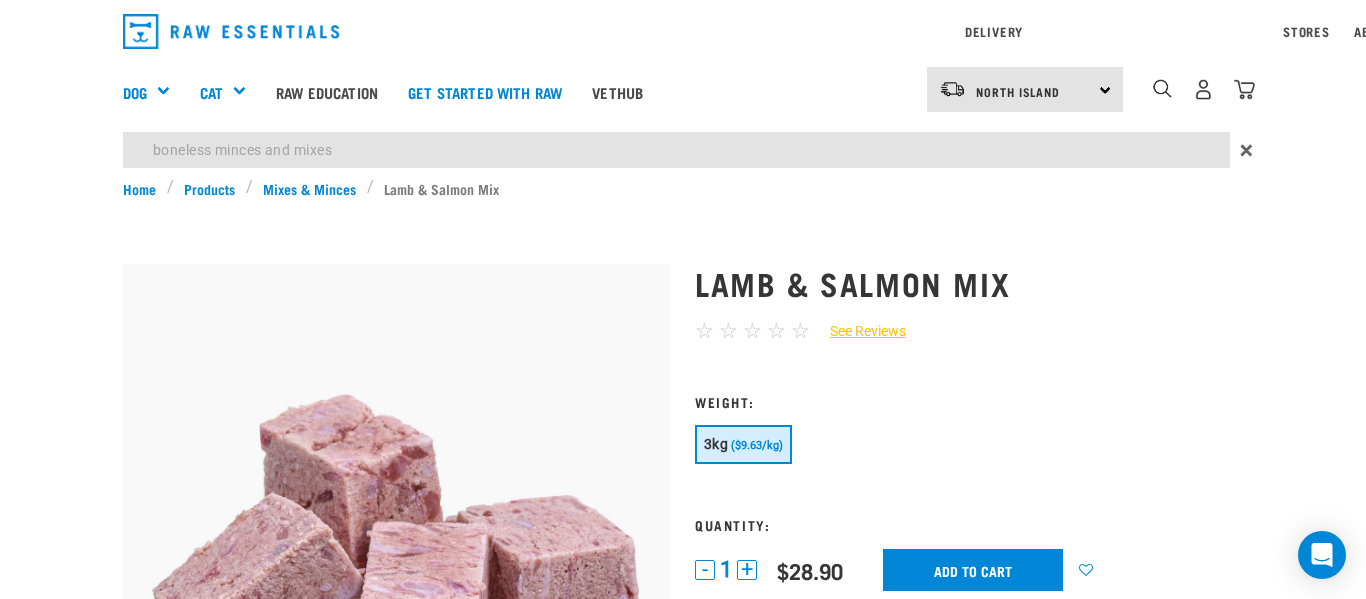 click on "boneless minces and mixes" at bounding box center [676, 150] 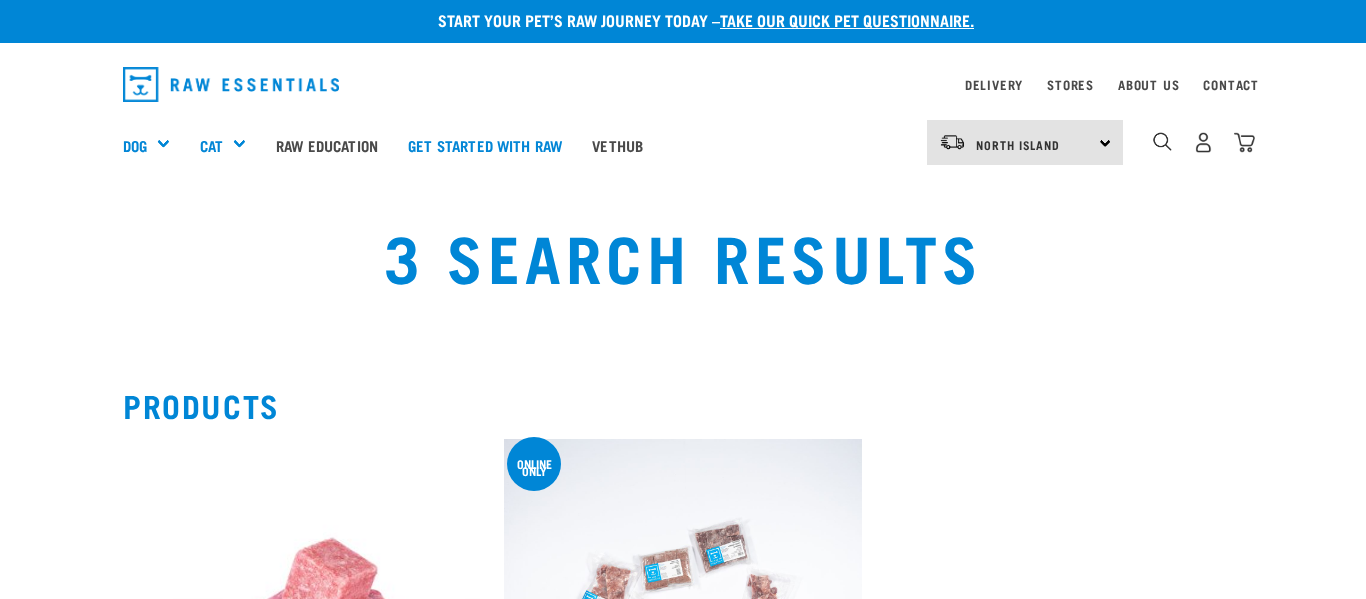 scroll, scrollTop: 46, scrollLeft: 0, axis: vertical 